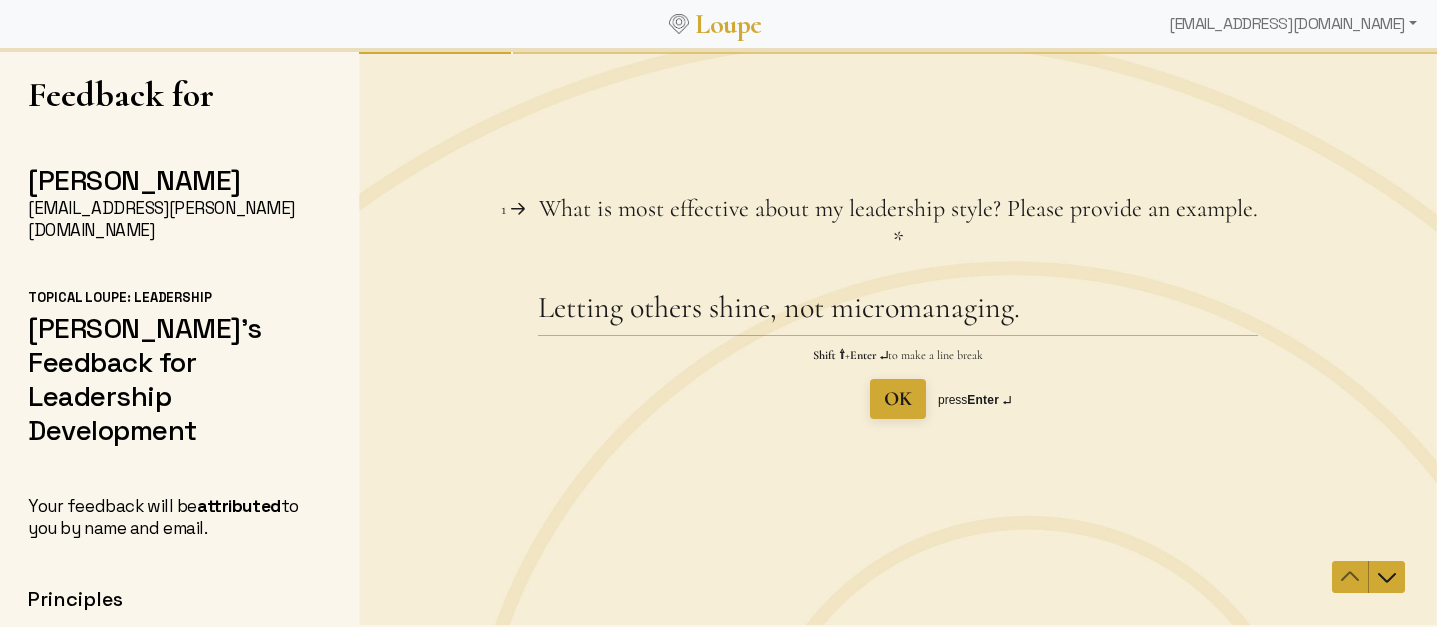 scroll, scrollTop: 0, scrollLeft: 0, axis: both 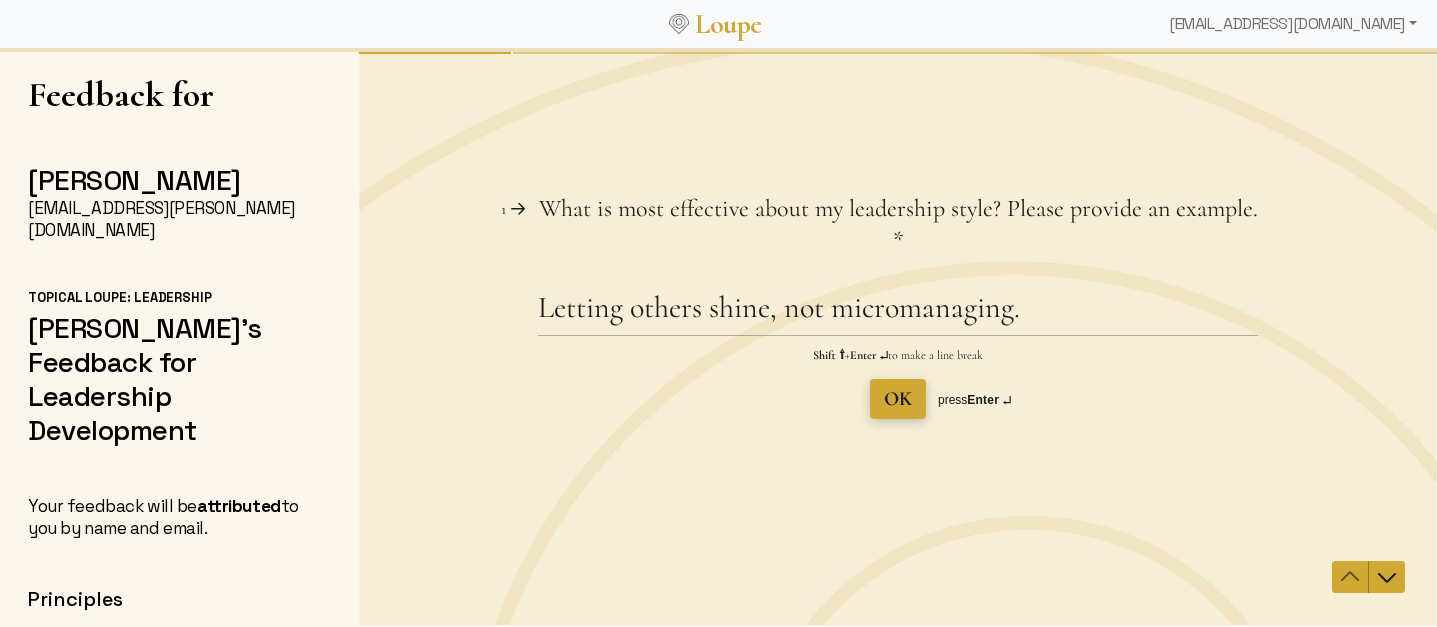 click on "OK" at bounding box center [898, 399] 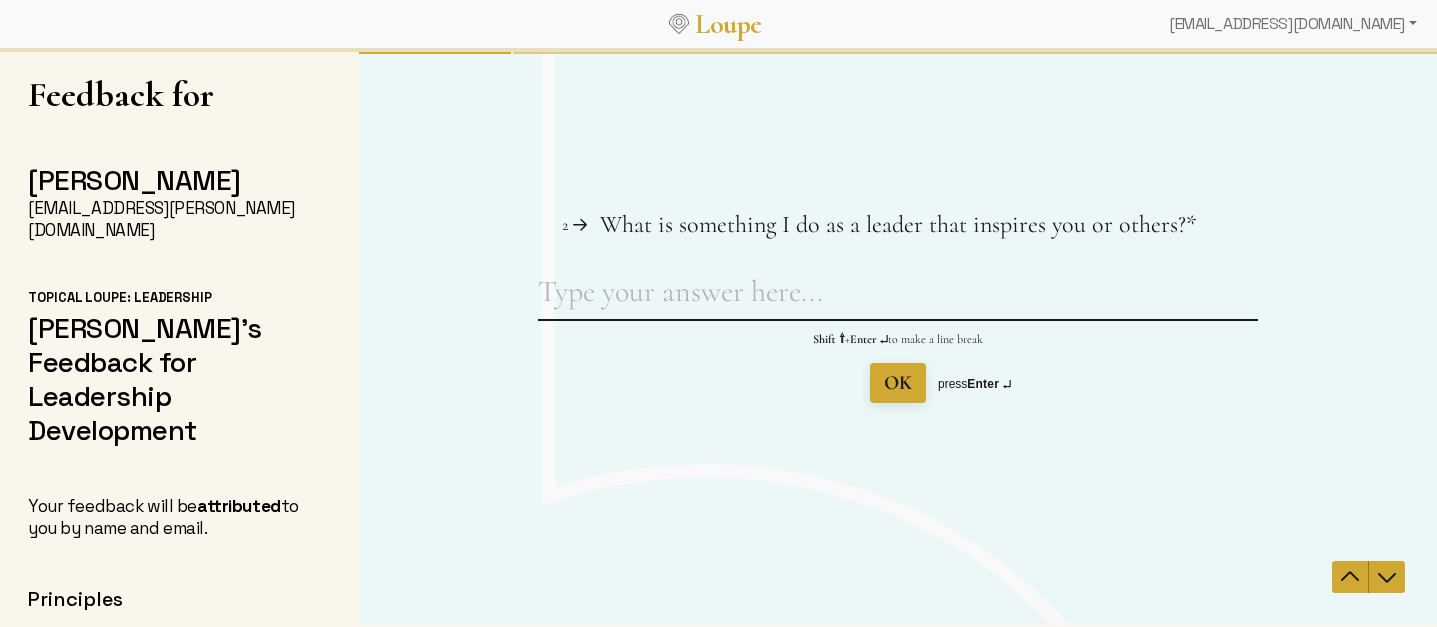 click on "What is something I do as a leader that inspires you or others?  This question is required." at bounding box center [898, 296] 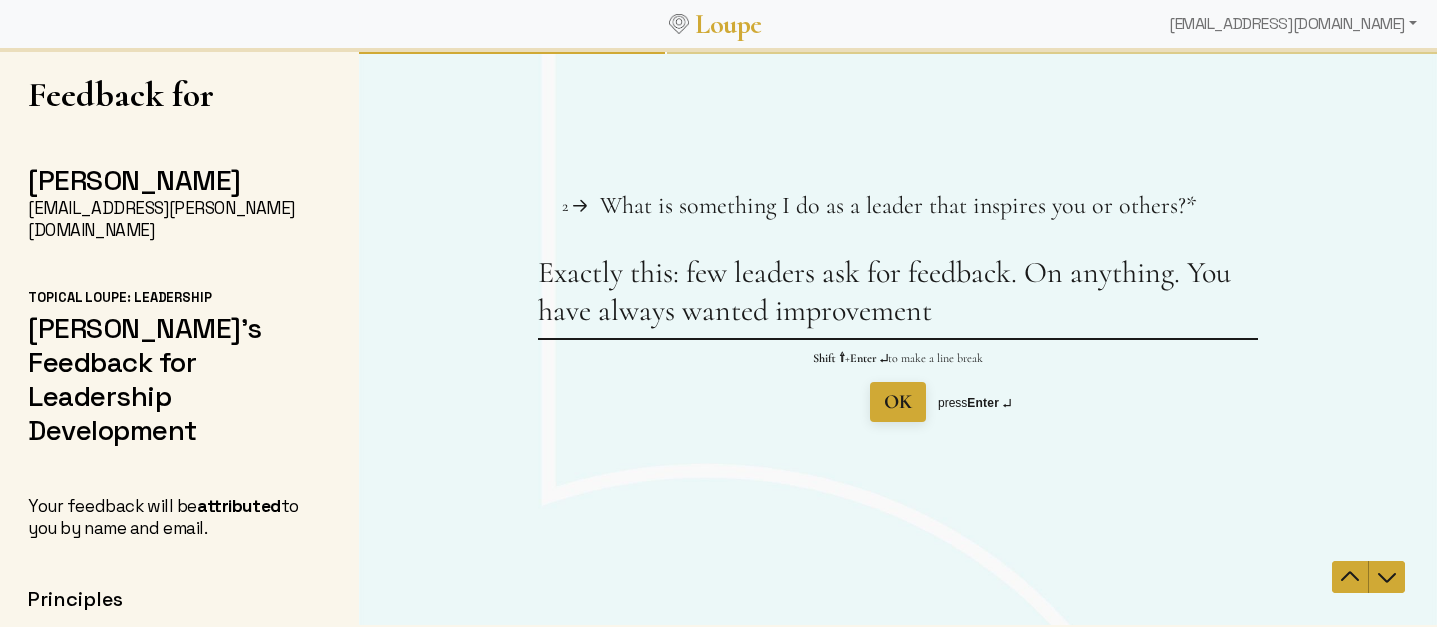 click on "Exactly this: few leaders ask for feedback. On anything. You have always wanted improvement" at bounding box center [898, 296] 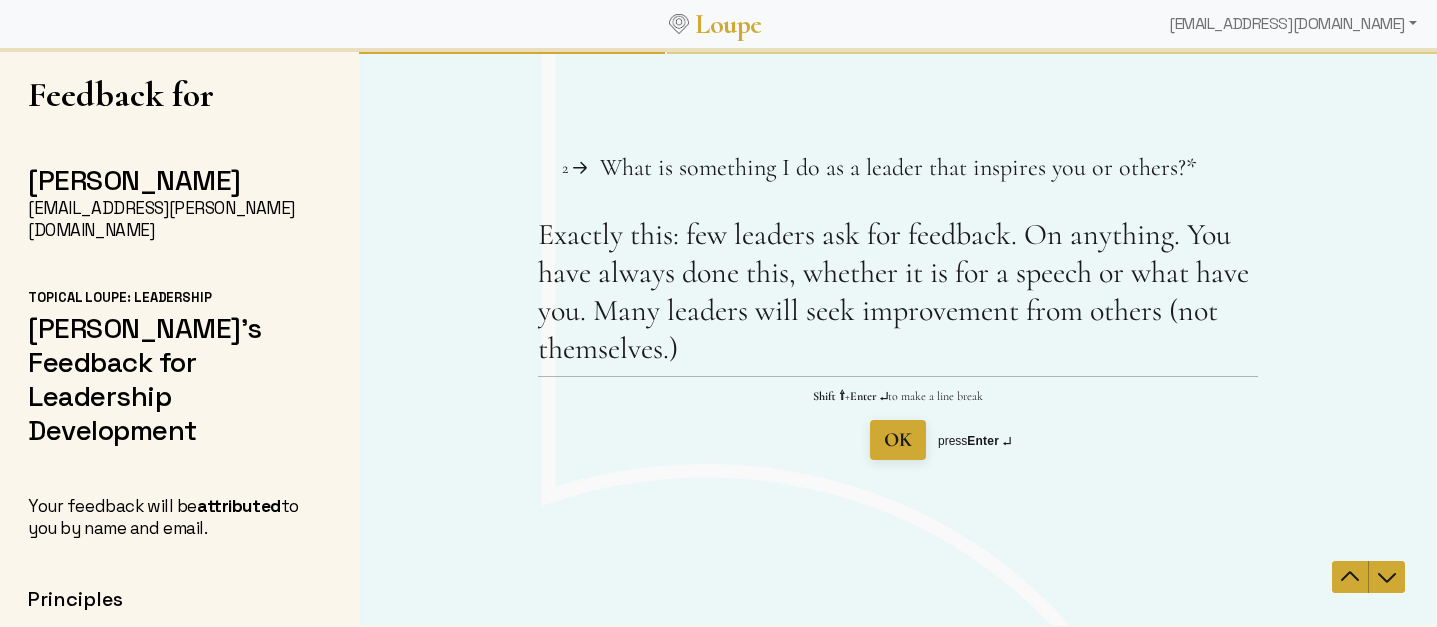 click on "Question 2 2 What is something I do as a leader that inspires you or others?  This question is required. * Exactly this: few leaders ask for feedback. On anything. You have always done this, whether it is for a speech or what have you. Many leaders will seek improvement from others (not themselves.) Shift ⇧  +  Enter ↵  to make a line break OK press  Enter ↵" at bounding box center [898, 306] 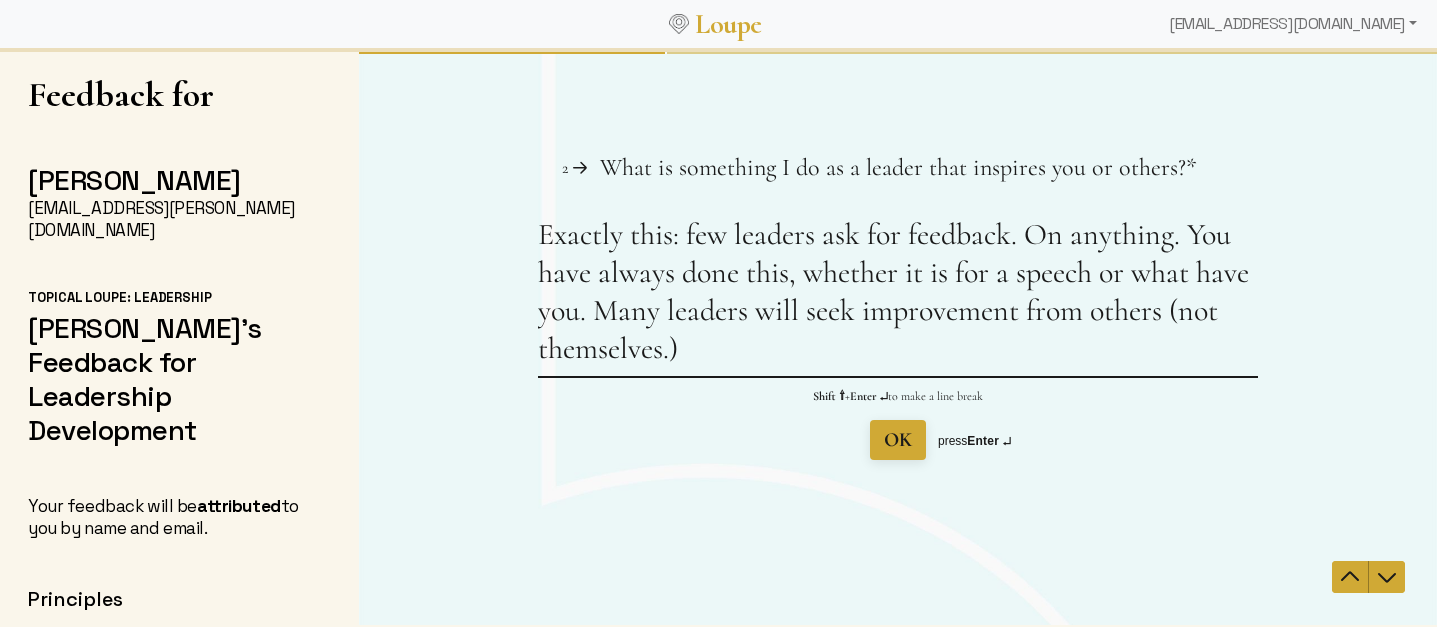 click on "Exactly this: few leaders ask for feedback. On anything. You have always done this, whether it is for a speech or what have you. Many leaders will seek improvement from others (not themselves.)" at bounding box center [898, 296] 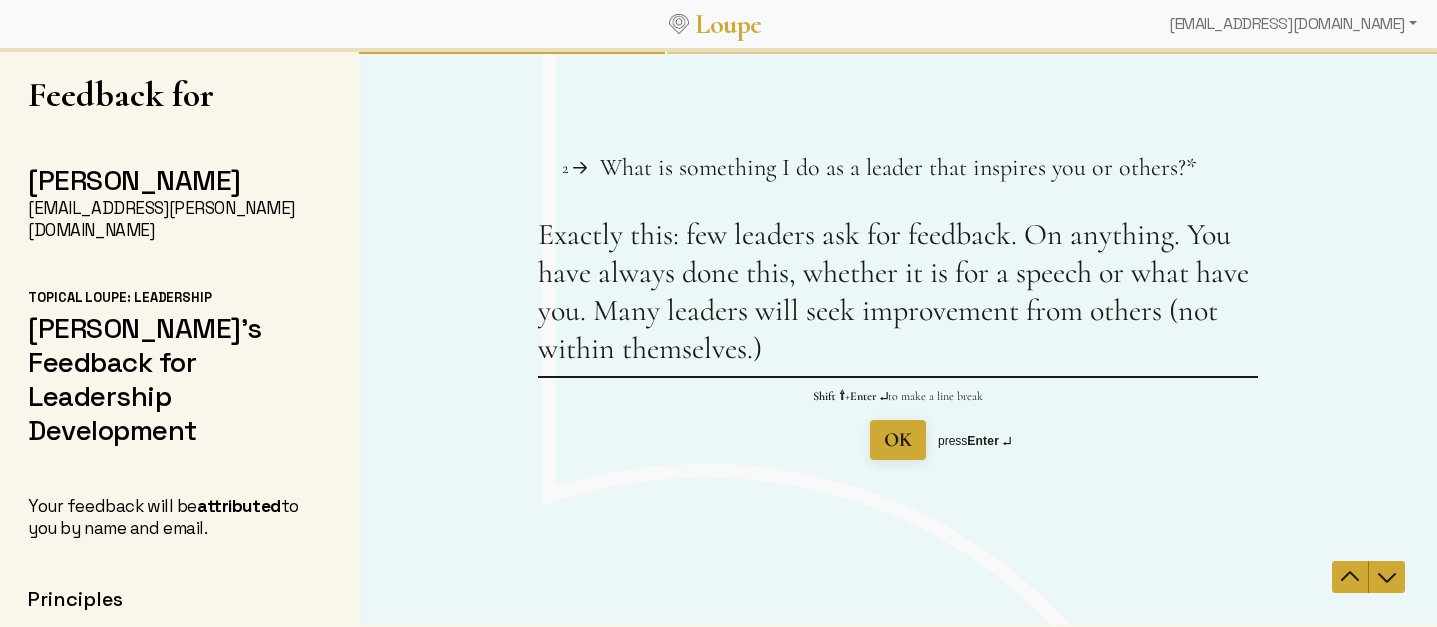 click on "Exactly this: few leaders ask for feedback. On anything. You have always done this, whether it is for a speech or what have you. Many leaders will seek improvement from others (not within themselves.)" at bounding box center [898, 296] 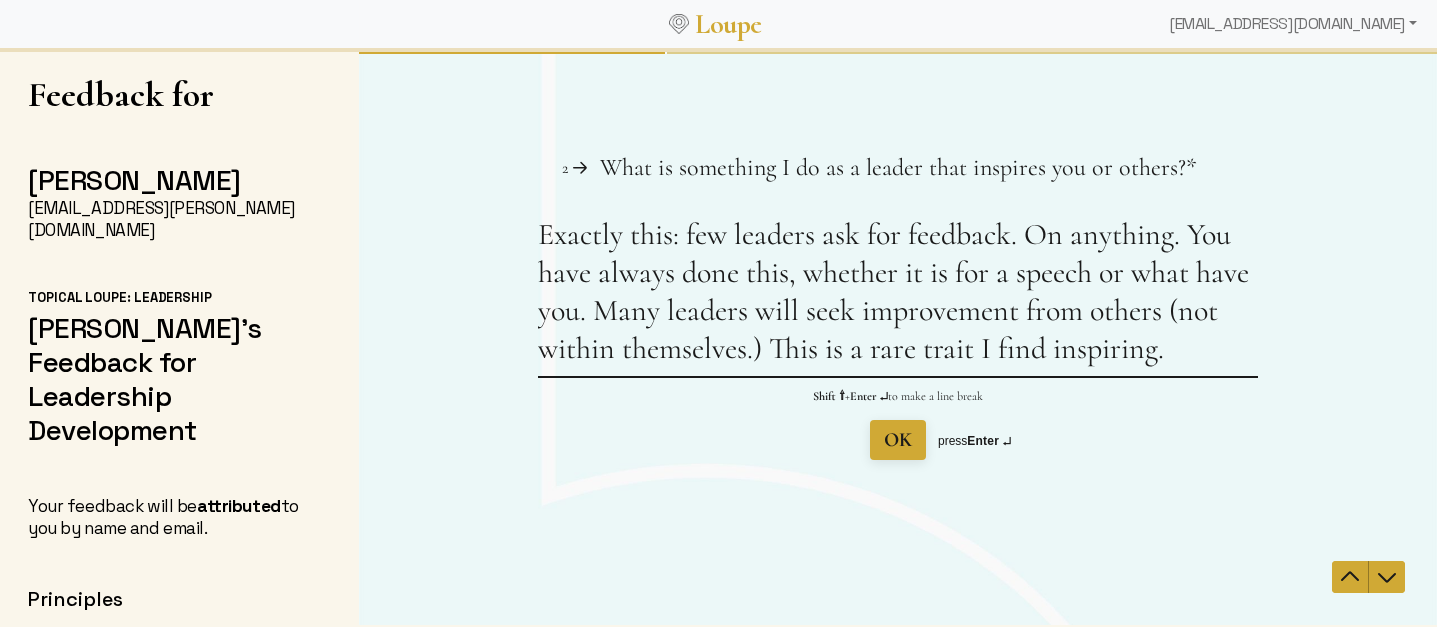 type on "Exactly this: few leaders ask for feedback. On anything. You have always done this, whether it is for a speech or what have you. Many leaders will seek improvement from others (not within themselves.) This is a rare trait I find inspiring." 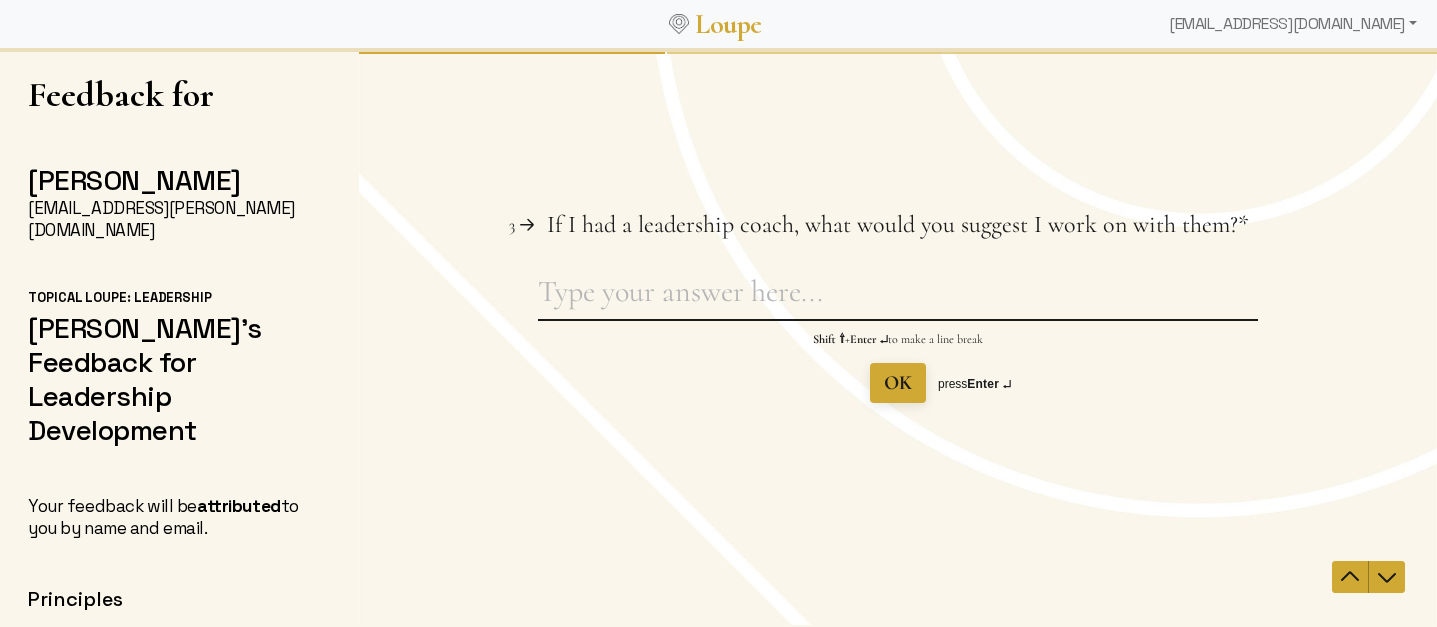 click on "If I had a leadership coach, what would you suggest I work on with them?  This question is required." at bounding box center [898, 296] 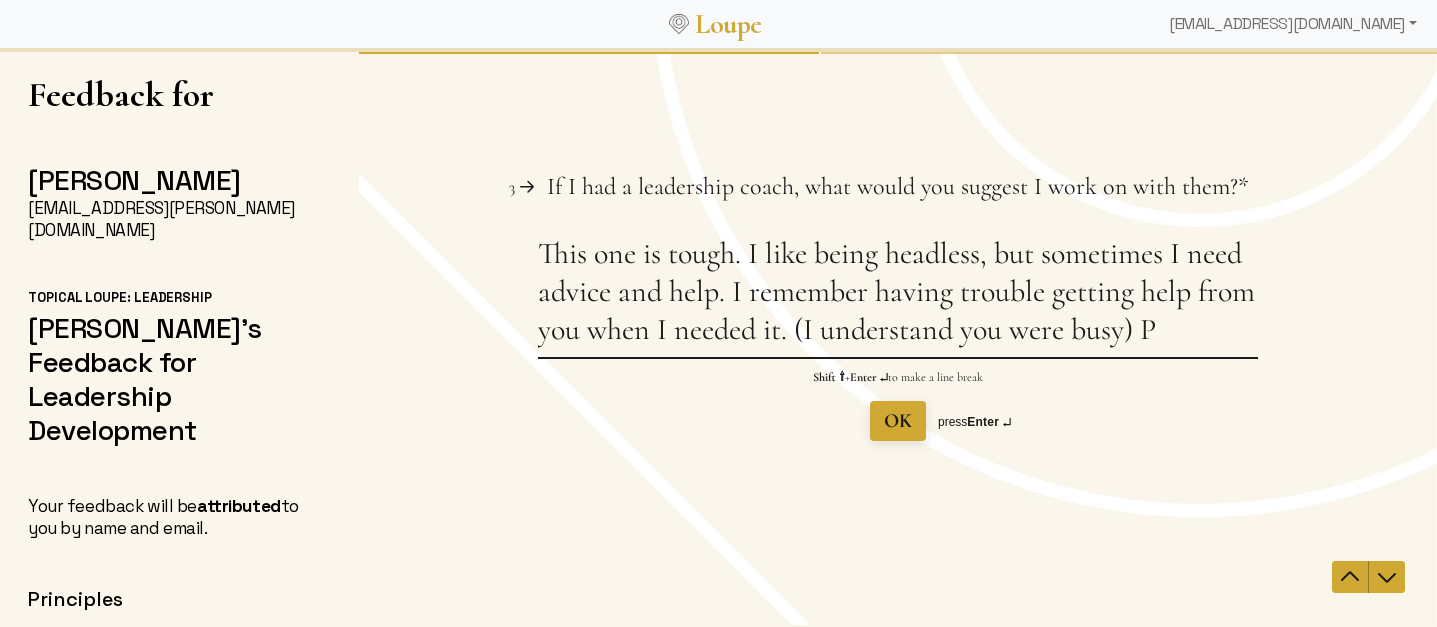 type on "This one is tough. I like being headless, but sometimes I need advice and help. I remember having trouble getting help from you when I needed it. (I understand you were busy)" 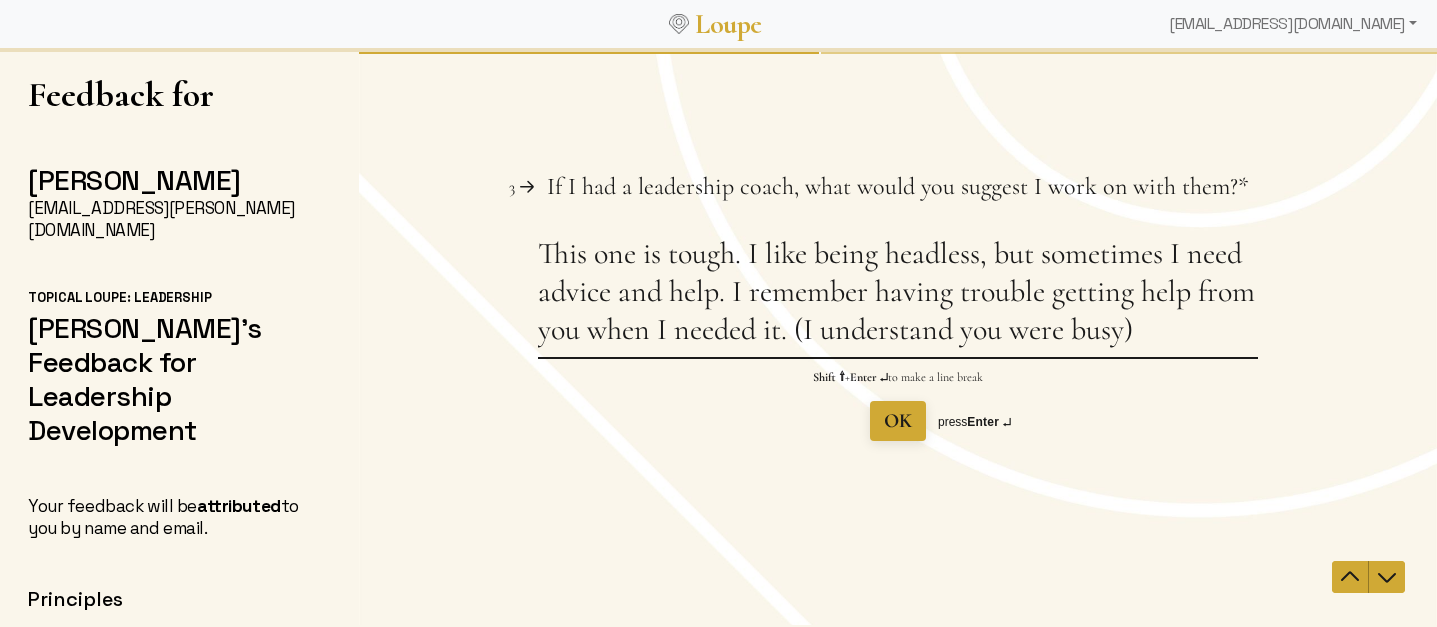 drag, startPoint x: 1170, startPoint y: 330, endPoint x: 1145, endPoint y: 228, distance: 105.01904 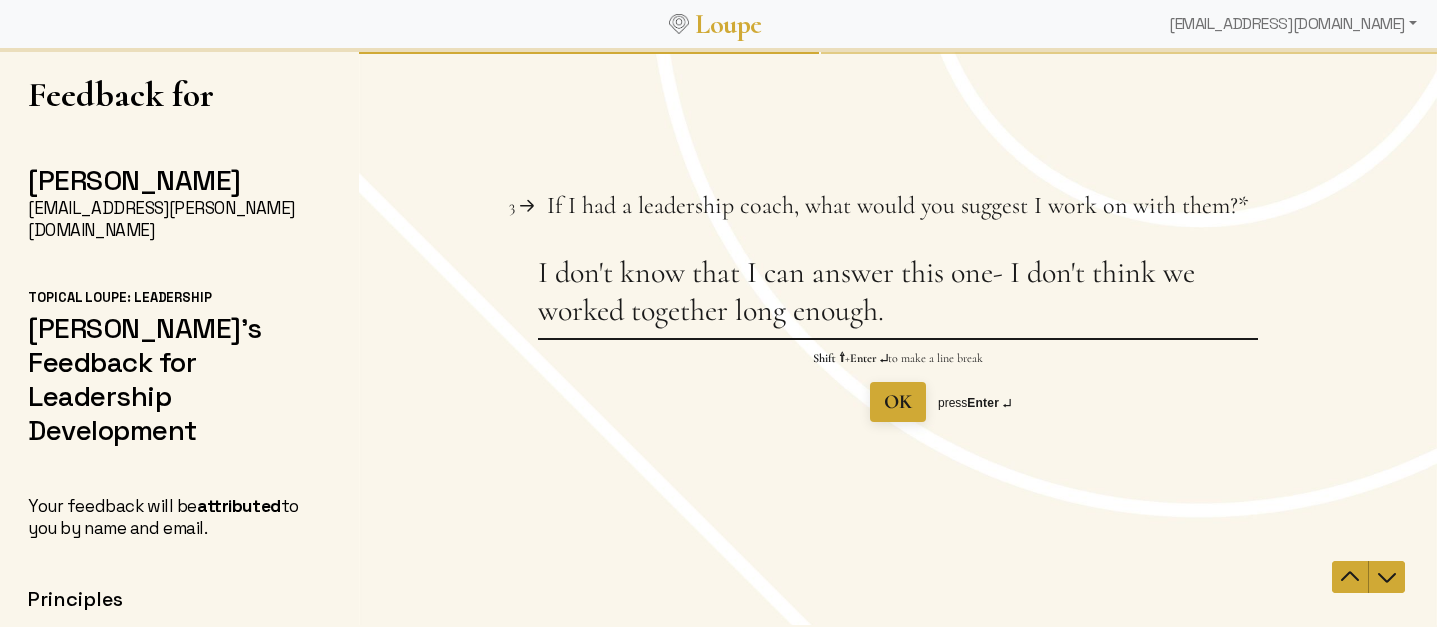 type on "I don't know that I can answer this one- I don't think we worked together long enough." 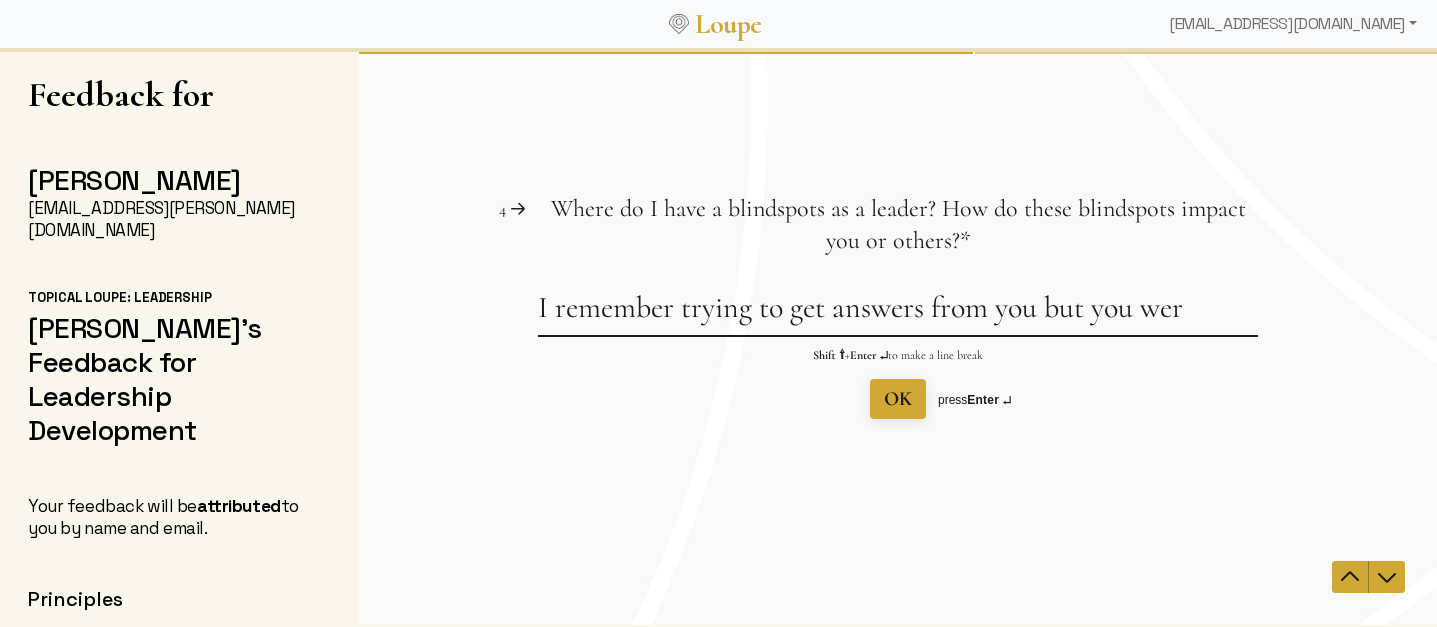 type on "I remember trying to get answers from you but you wer" 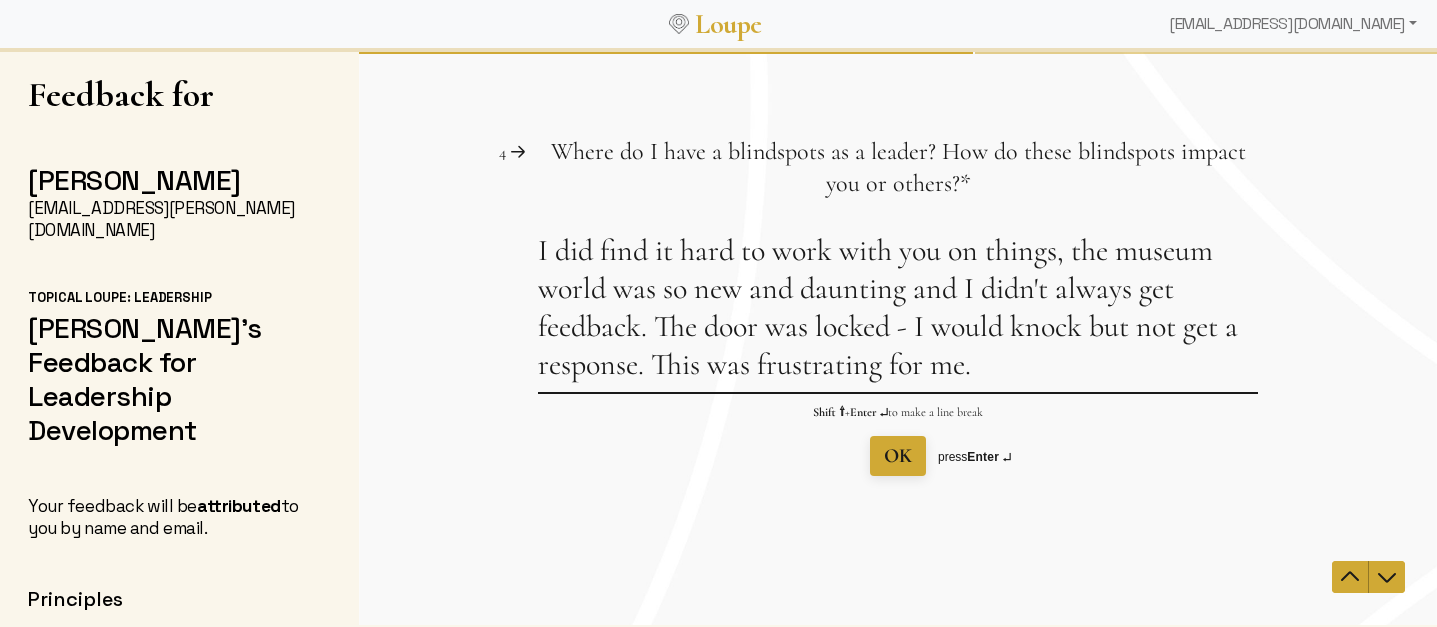 drag, startPoint x: 552, startPoint y: 253, endPoint x: 505, endPoint y: 259, distance: 47.38143 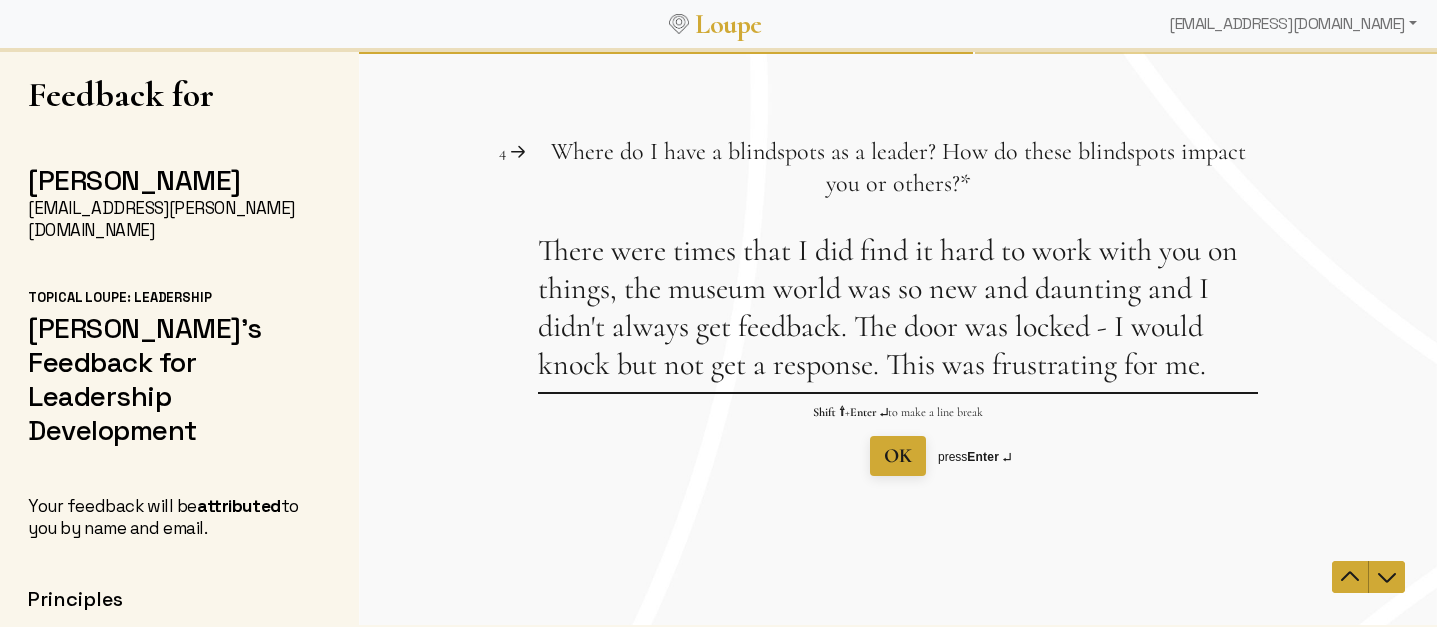 drag, startPoint x: 840, startPoint y: 330, endPoint x: 840, endPoint y: 341, distance: 11 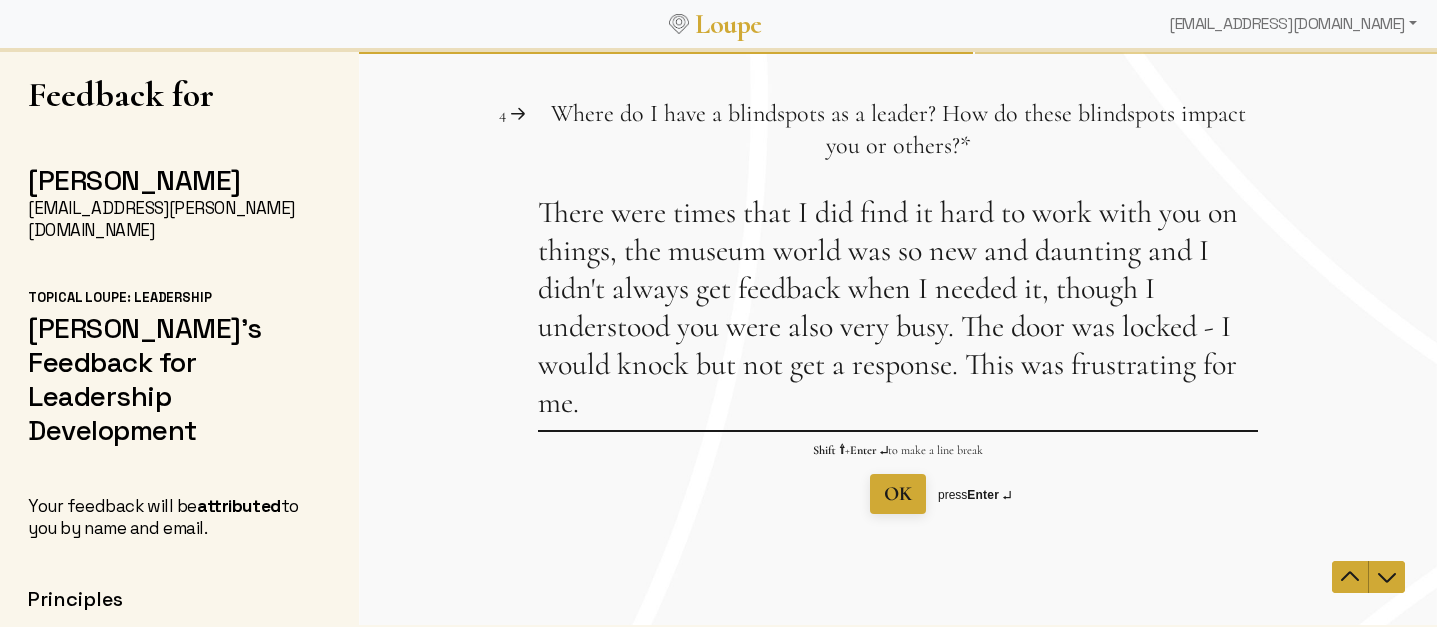 click on "There were times that I did find it hard to work with you on things, the museum world was so new and daunting and I didn't always get feedback when I needed it, though I understood you were also very busy. The door was locked - I would knock but not get a response. This was frustrating for me." at bounding box center [898, 312] 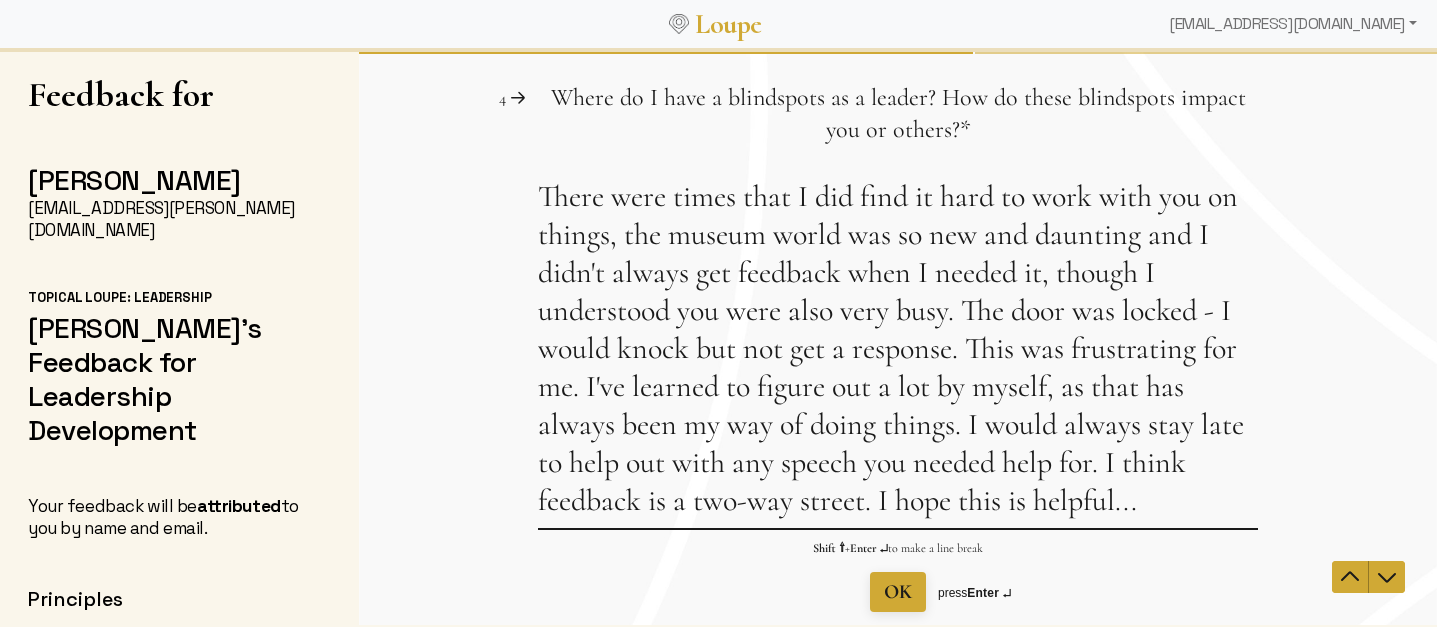 click on "There were times that I did find it hard to work with you on things, the museum world was so new and daunting and I didn't always get feedback when I needed it, though I understood you were also very busy. The door was locked - I would knock but not get a response. This was frustrating for me. I've learned to figure out a lot by myself, as that has always been my way of doing things. I would always stay late to help out with any speech you needed help for. I think feedback is a two-way street. I hope this is helpful..." at bounding box center (898, 353) 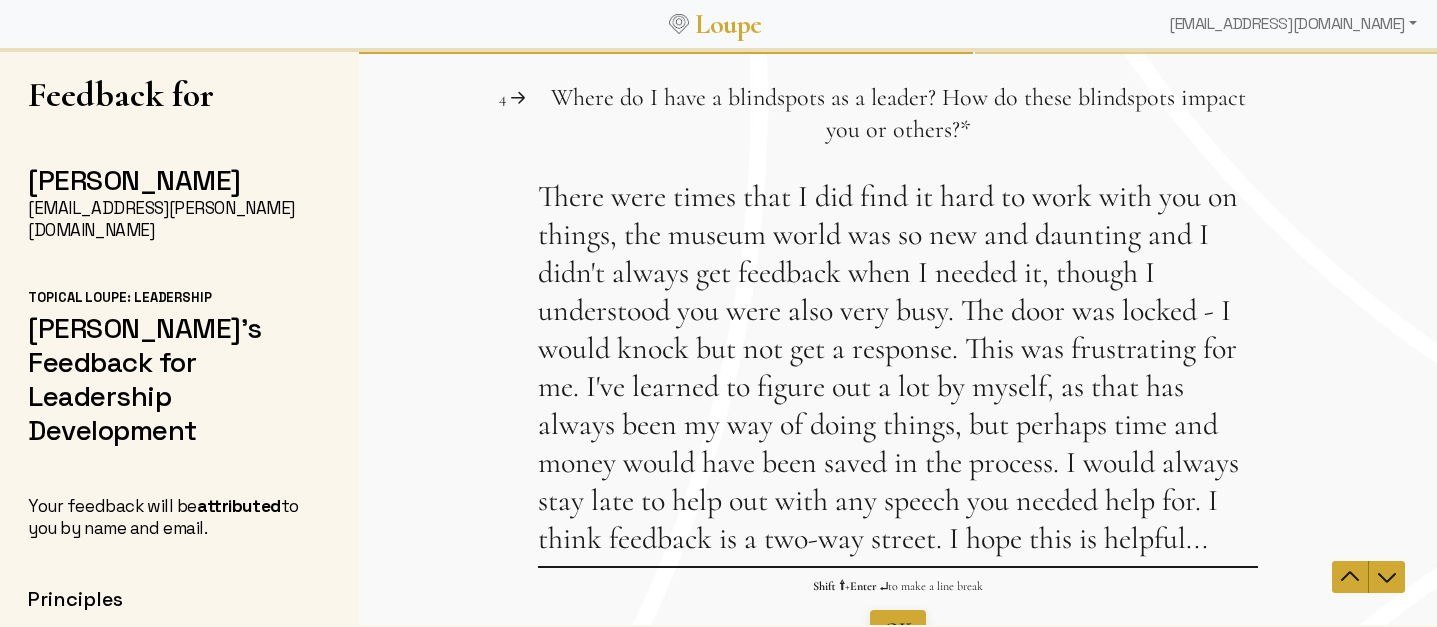 click on "There were times that I did find it hard to work with you on things, the museum world was so new and daunting and I didn't always get feedback when I needed it, though I understood you were also very busy. The door was locked - I would knock but not get a response. This was frustrating for me. I've learned to figure out a lot by myself, as that has always been my way of doing things, but perhaps time and money would have been saved in the process. I would always stay late to help out with any speech you needed help for. I think feedback is a two-way street. I hope this is helpful..." at bounding box center (898, 372) 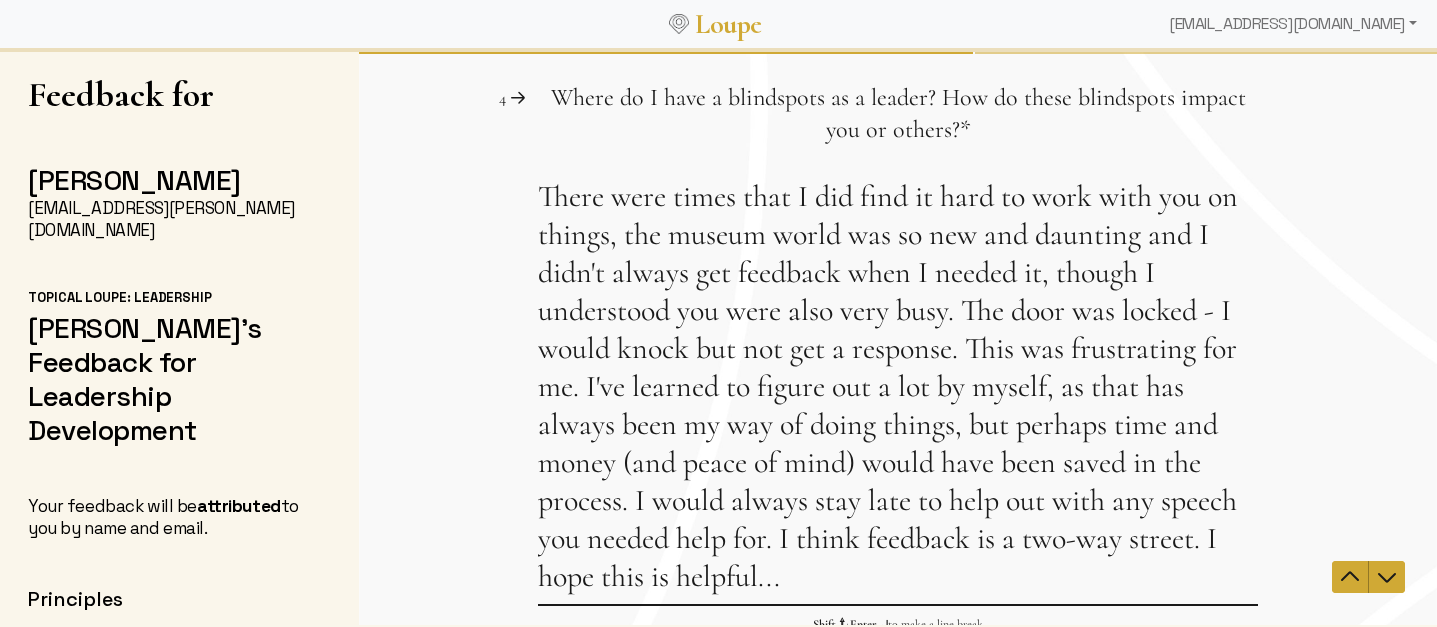 type on "There were times that I did find it hard to work with you on things, the museum world was so new and daunting and I didn't always get feedback when I needed it, though I understood you were also very busy. The door was locked - I would knock but not get a response. This was frustrating for me. I've learned to figure out a lot by myself, as that has always been my way of doing things, but perhaps time and money (and peace of mind) would have been saved in the process. I would always stay late to help out with any speech you needed help for. I think feedback is a two-way street. I hope this is helpful..." 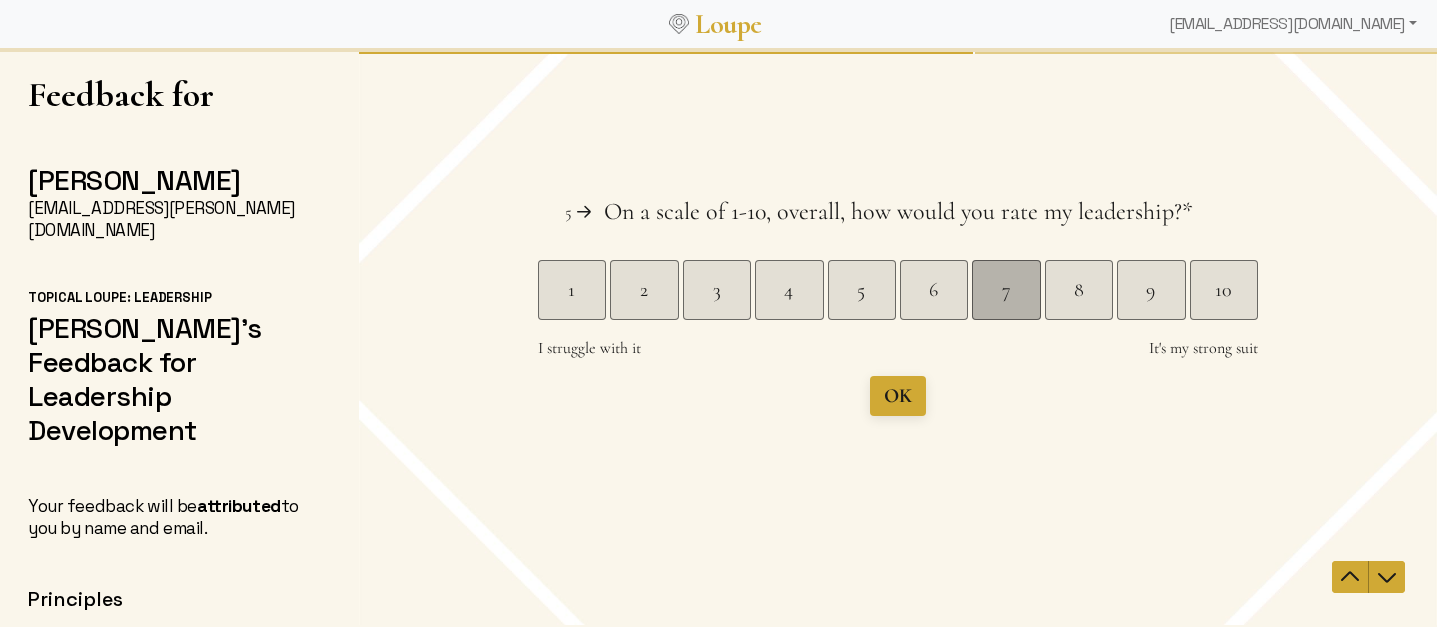 click on "7" at bounding box center [1006, 290] 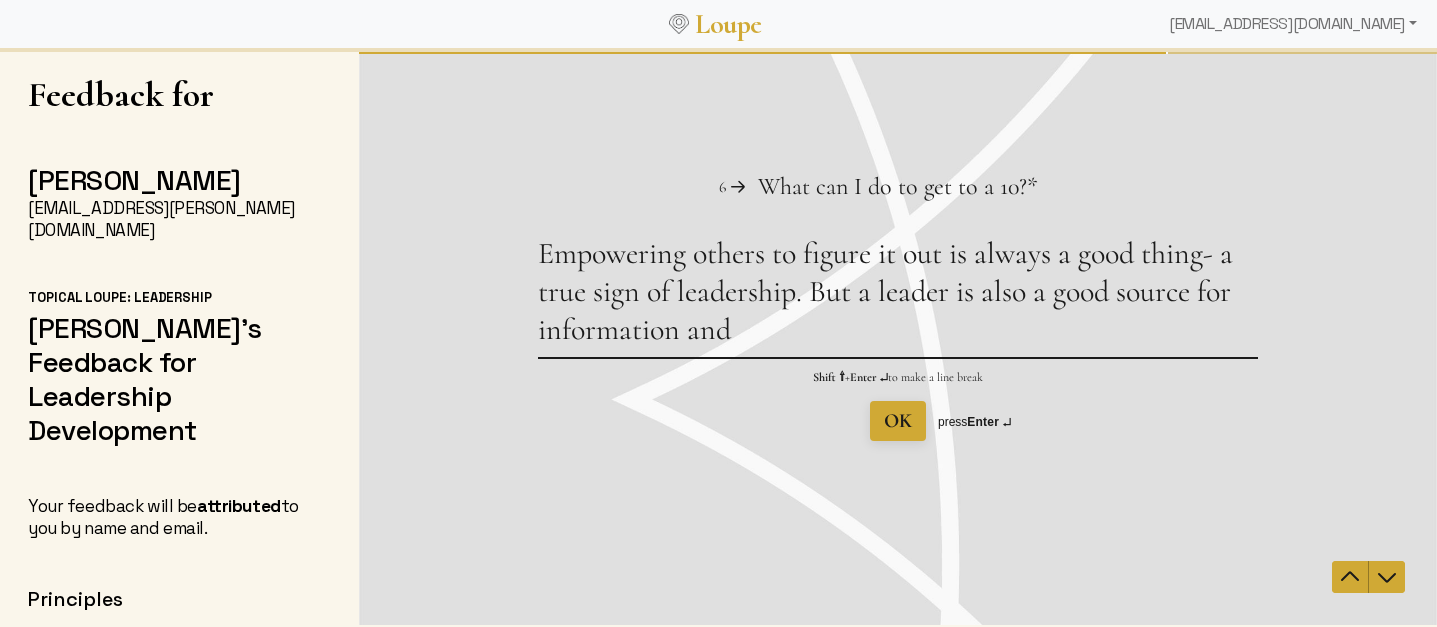 click on "Empowering others to figure it out is always a good thing- a true sign of leadership. But a leader is also a good source for information and" at bounding box center (898, 296) 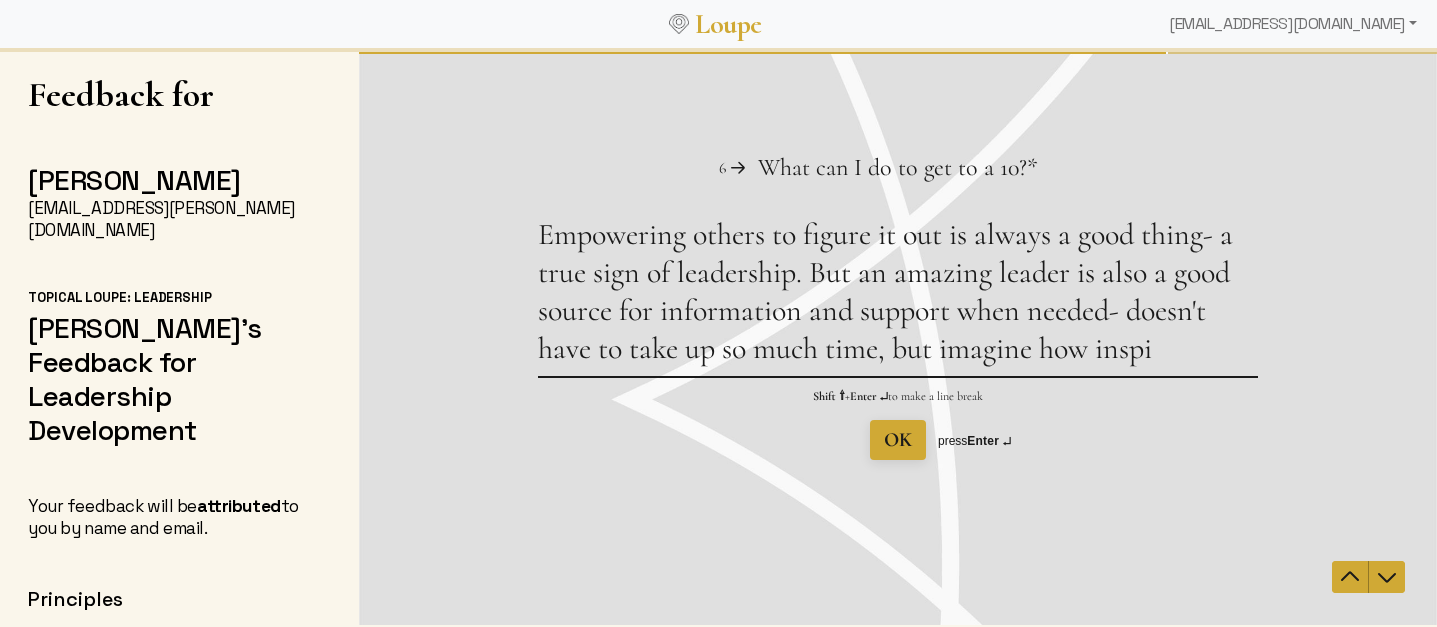 click on "Empowering others to figure it out is always a good thing- a true sign of leadership. But an amazing leader is also a good source for information and support when needed- doesn't have to take up so much time, but imagine how inspi" at bounding box center (898, 296) 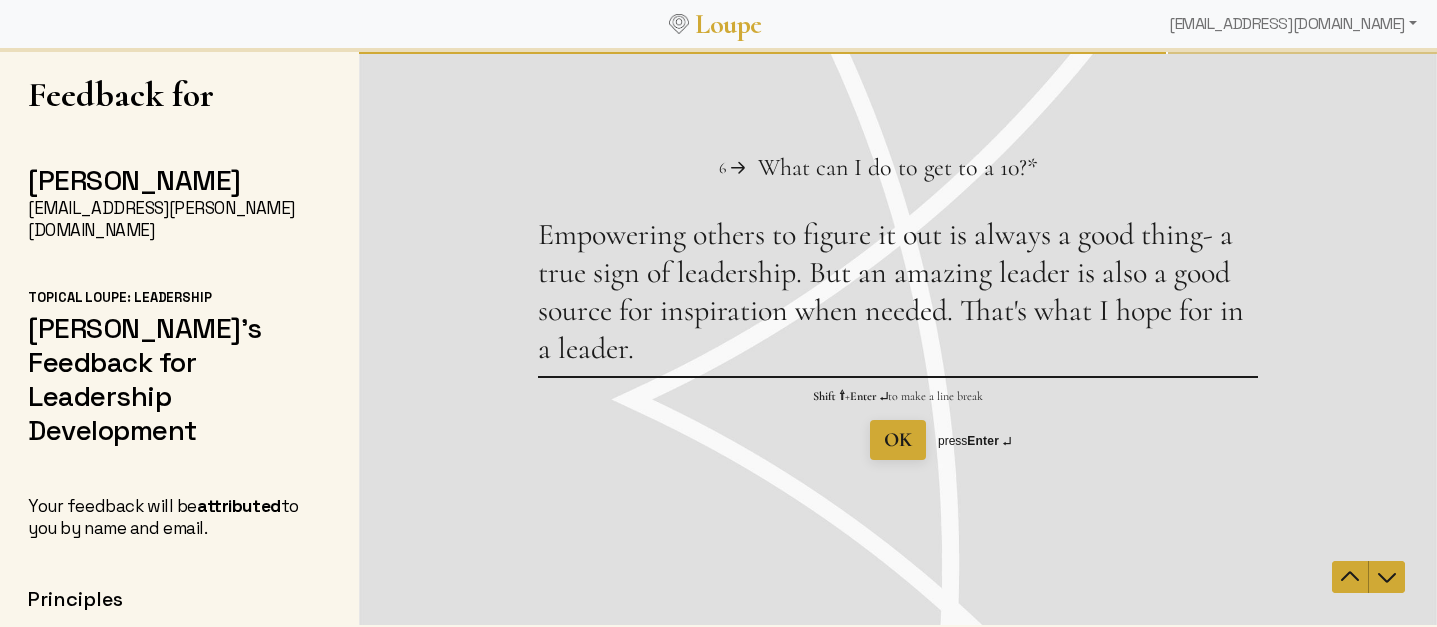 type on "Empowering others to figure it out is always a good thing- a true sign of leadership. But an amazing leader is also a good source for inspiration when needed. That's what I hope for in a leader." 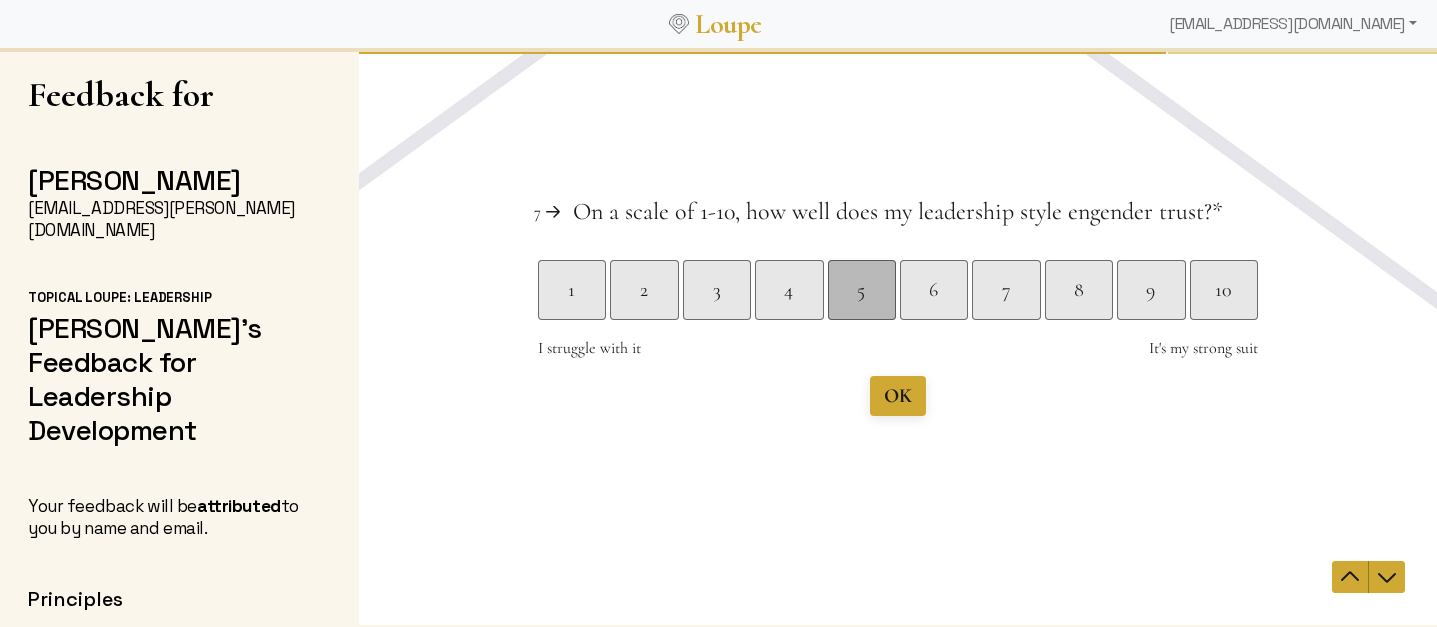 click on "5" at bounding box center [861, 290] 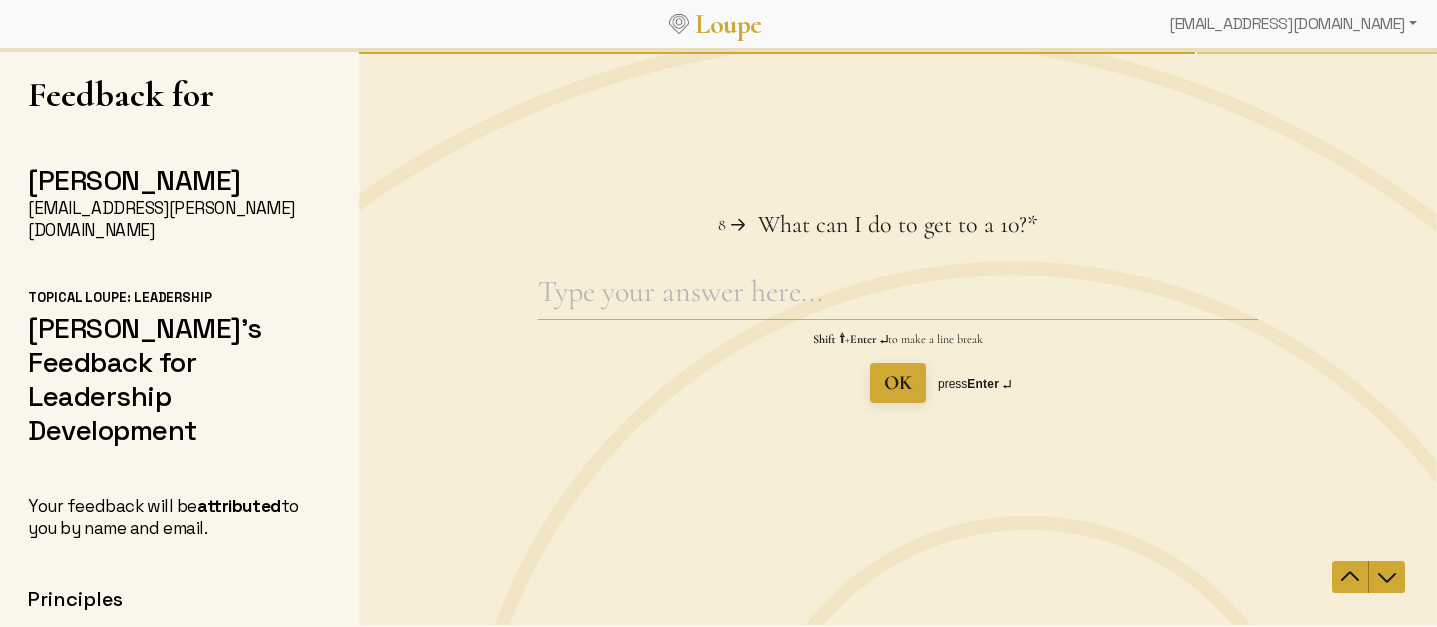 click on "Question 7 7 On a scale of 1-10, how well does my leadership style engender trust?  This question is required. * 1 2 3 4 5 6 7 8 9 10 I struggle with it It's my strong suit I struggle with it ,  1 ,  It's my strong suit ,  10 OK press  Enter ↵ Question 8 8 What can I do to get to a 10?  This question is required. * Shift ⇧  +  Enter ↵  to make a line break OK press  Enter ↵ Question 9 9 On a scale of 1-10, how well do I balance consensus building/information gathering and decisive/timely action?  This question is required. * 1 2 3 4 5 6 7 8 9 10 I struggle with it It's my strong suit I struggle with it ,  1 ,  It's my strong suit ,  10 OK press  Enter ↵" at bounding box center [898, 337] 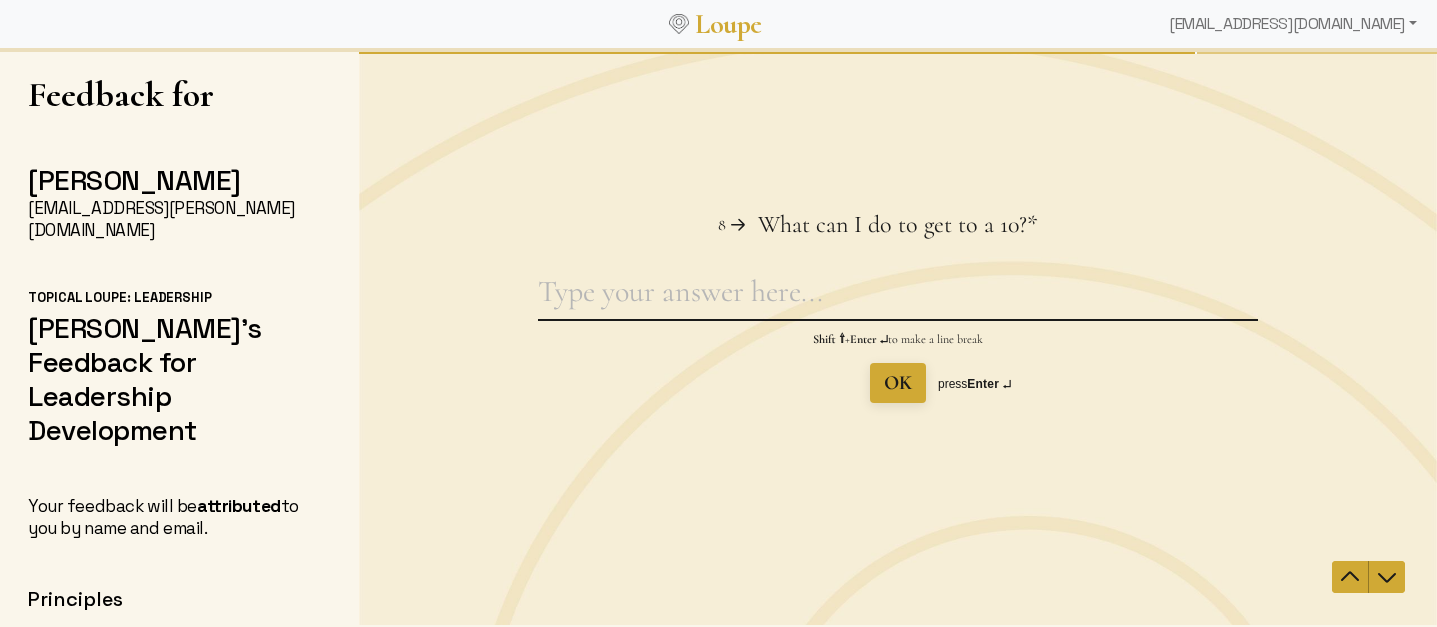 click on "What can I do to get to a 10?  This question is required." at bounding box center [898, 296] 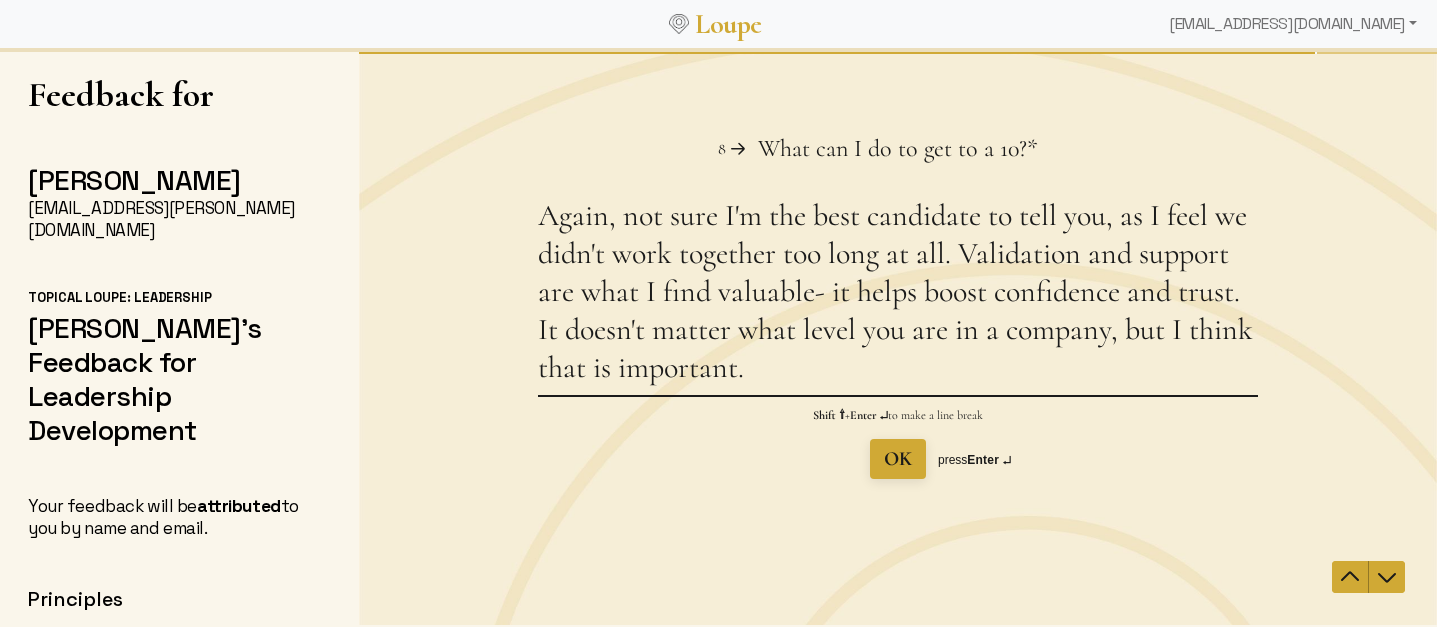 click on "Again, not sure I'm the best candidate to tell you, as I feel we didn't work together too long at all. Validation and support are what I find valuable- it helps boost confidence and trust. It doesn't matter what level you are in a company, but I think that is important." at bounding box center (898, 296) 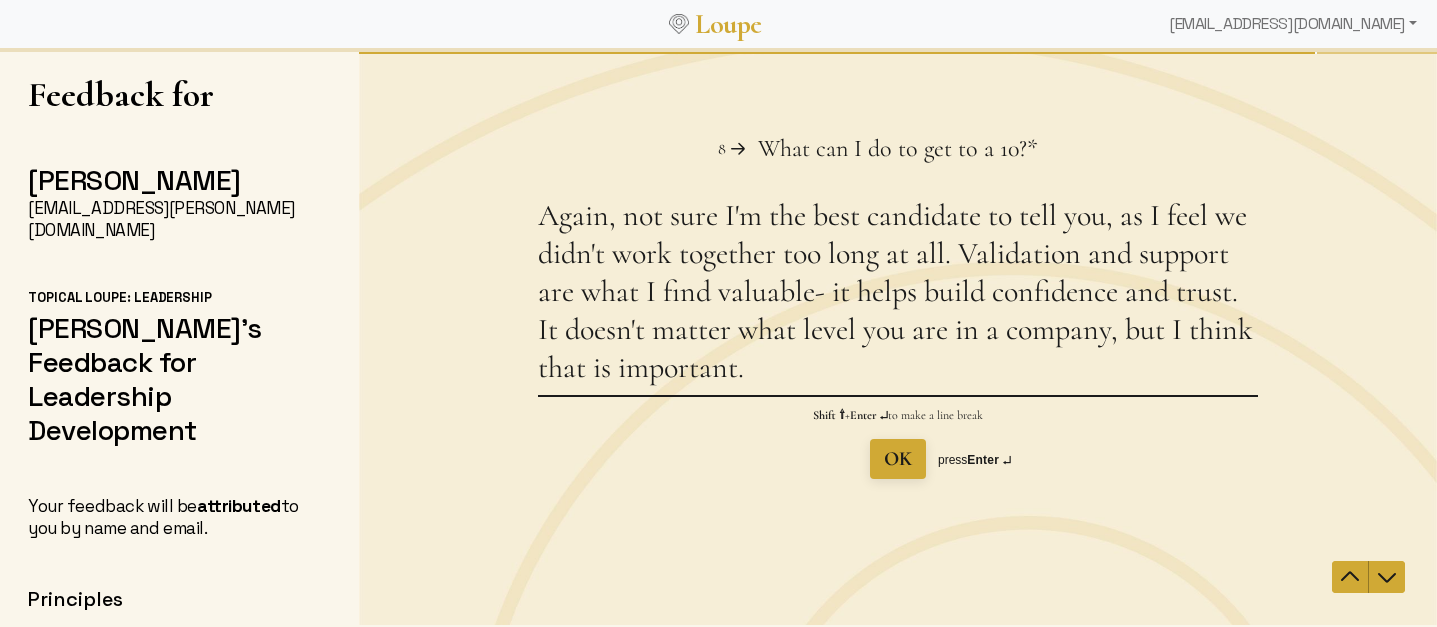 click on "Again, not sure I'm the best candidate to tell you, as I feel we didn't work together too long at all. Validation and support are what I find valuable- it helps build confidence and trust. It doesn't matter what level you are in a company, but I think that is important." at bounding box center (898, 296) 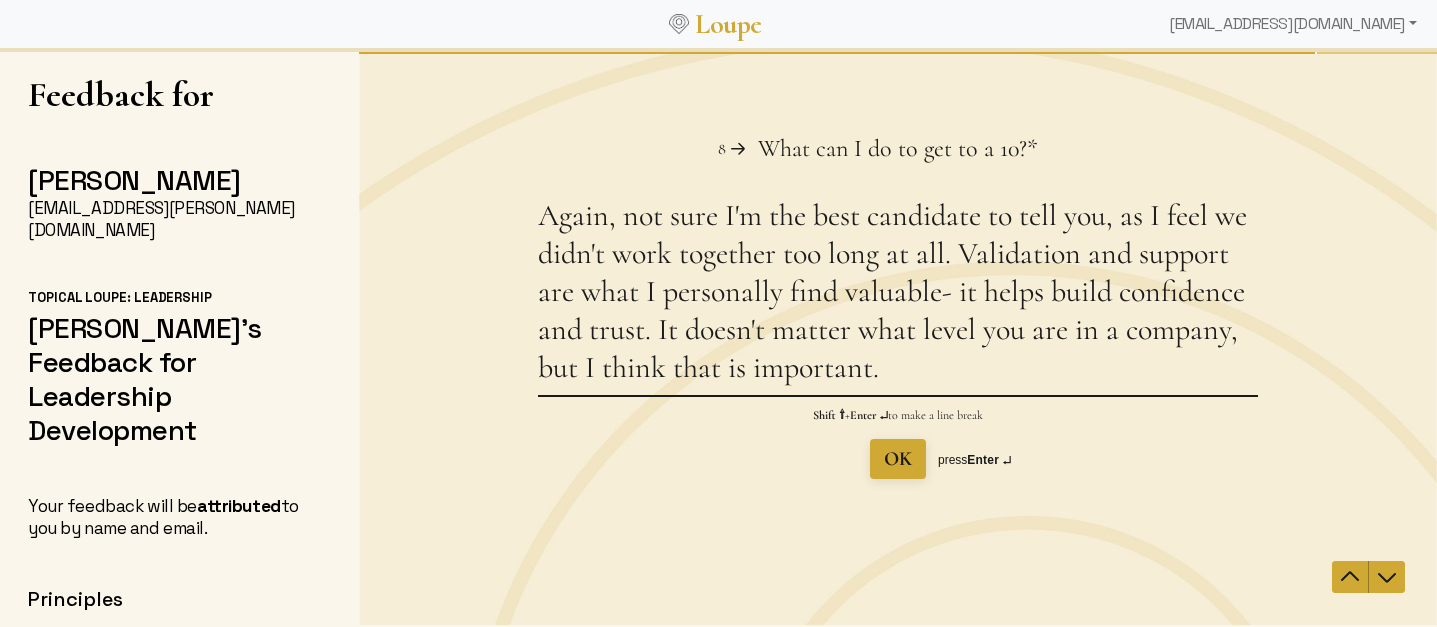 click on "Again, not sure I'm the best candidate to tell you, as I feel we didn't work together too long at all. Validation and support are what I personally find valuable- it helps build confidence and trust. It doesn't matter what level you are in a company, but I think that is important." at bounding box center [898, 296] 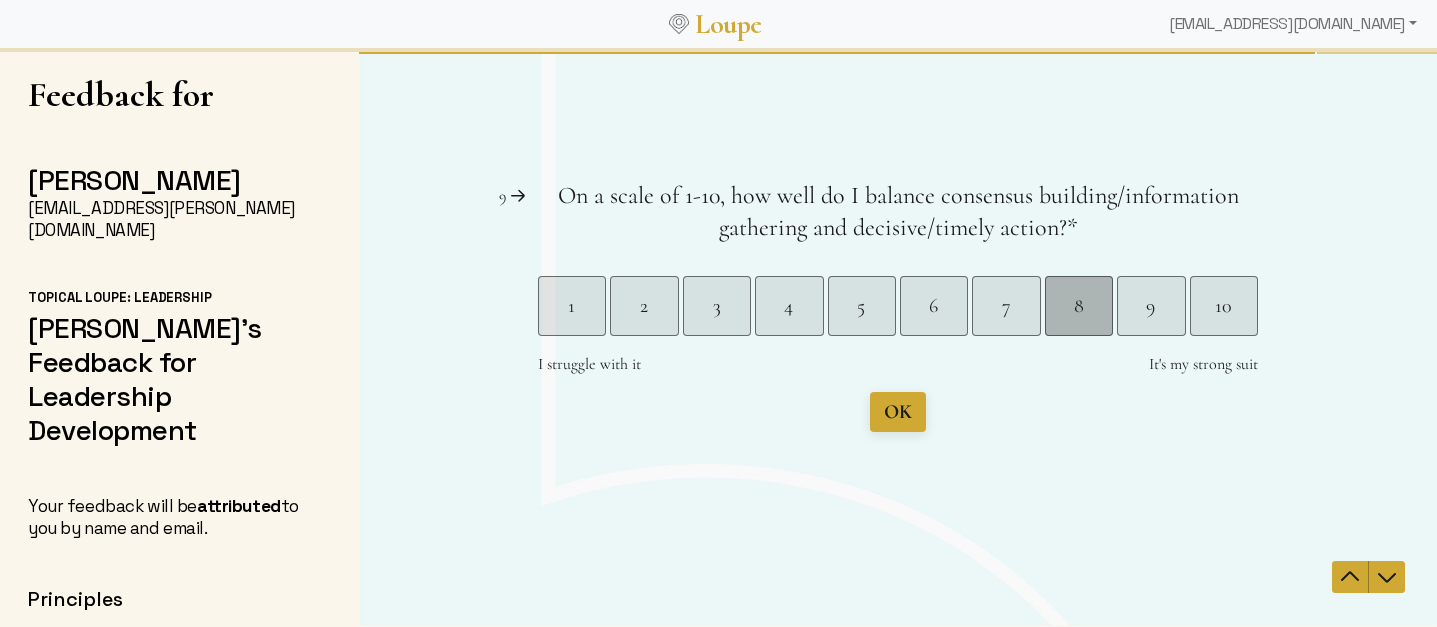click on "8" at bounding box center [1079, 306] 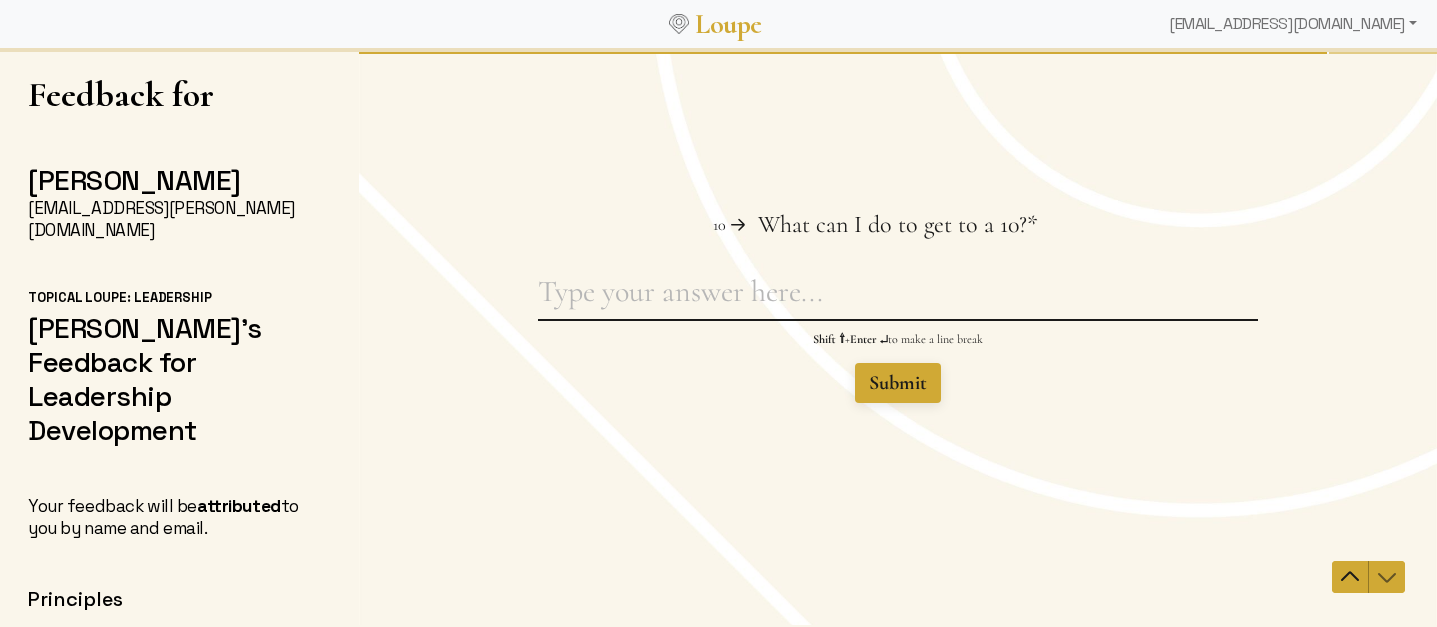 click on "What can I do to get to a 10?  This question is required." at bounding box center [898, 296] 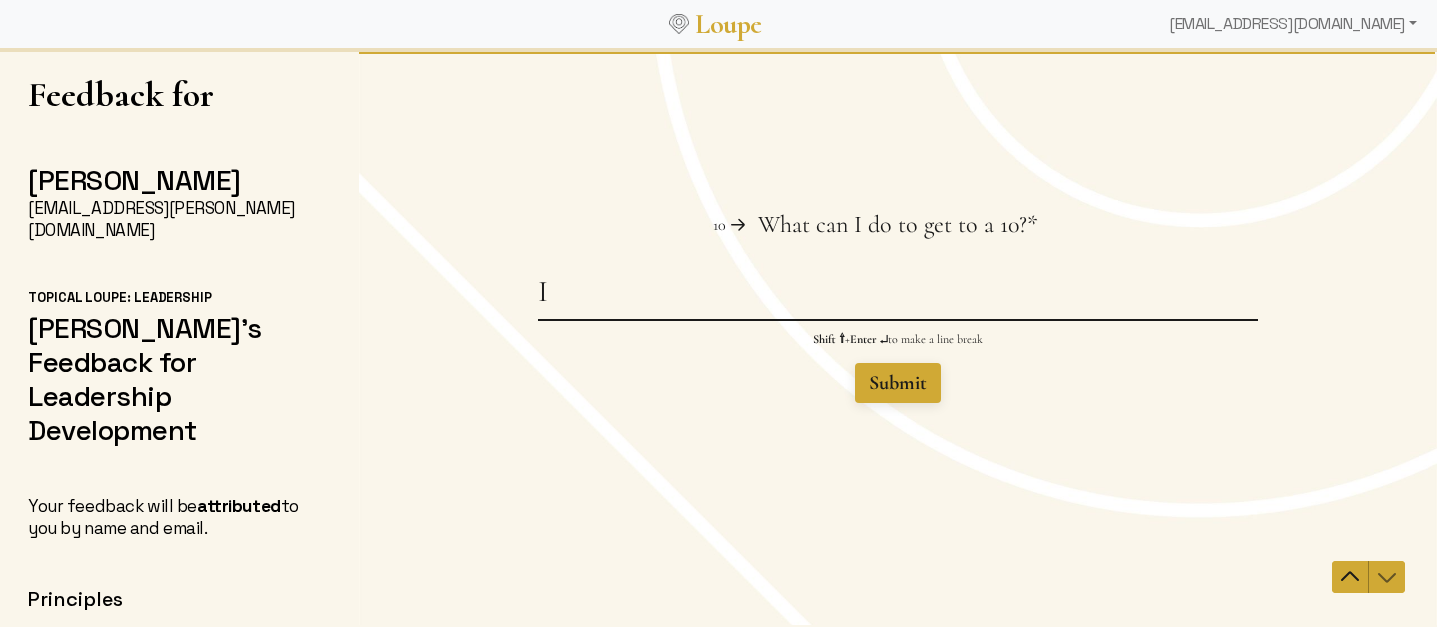 type on "I" 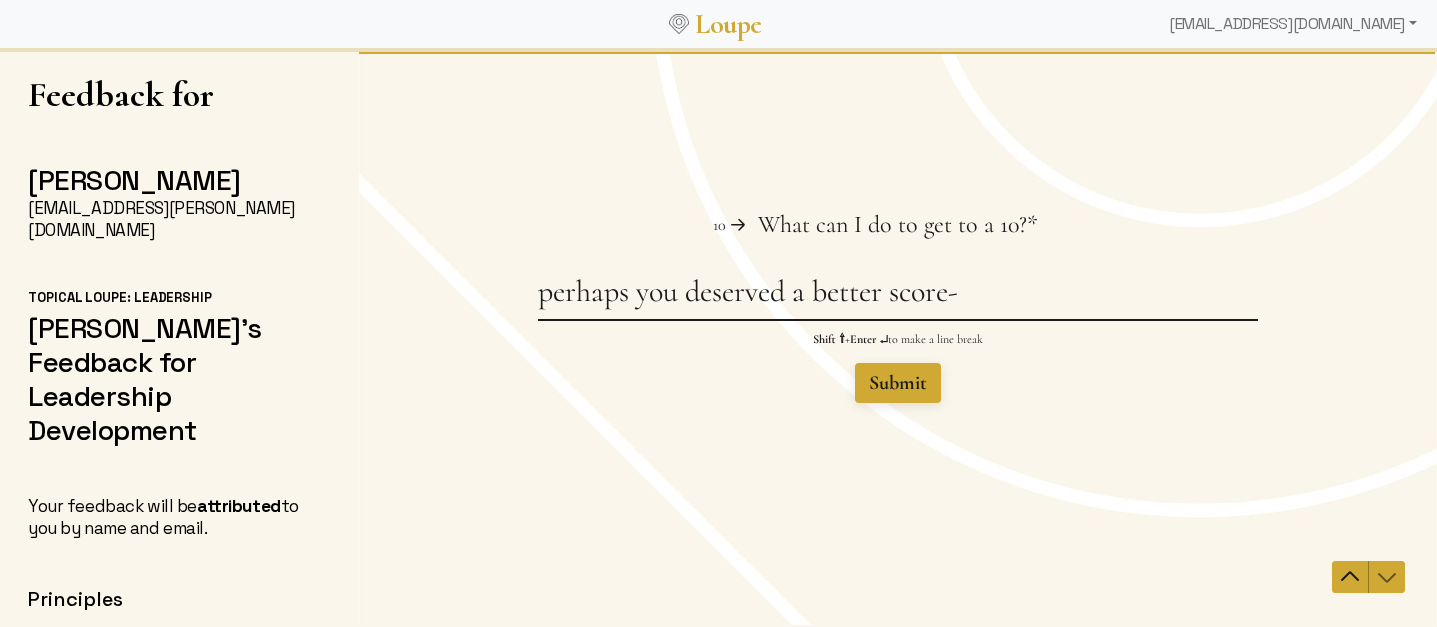 type on "perhaps you deserved a better score-" 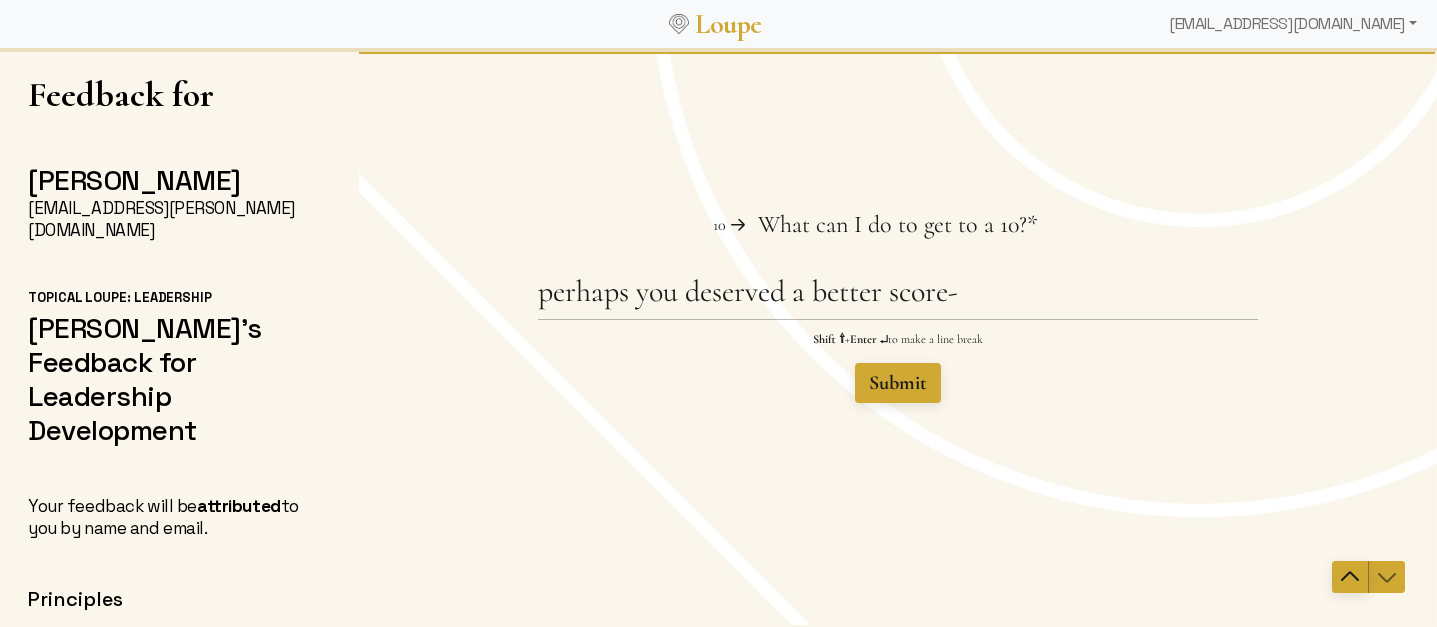 click 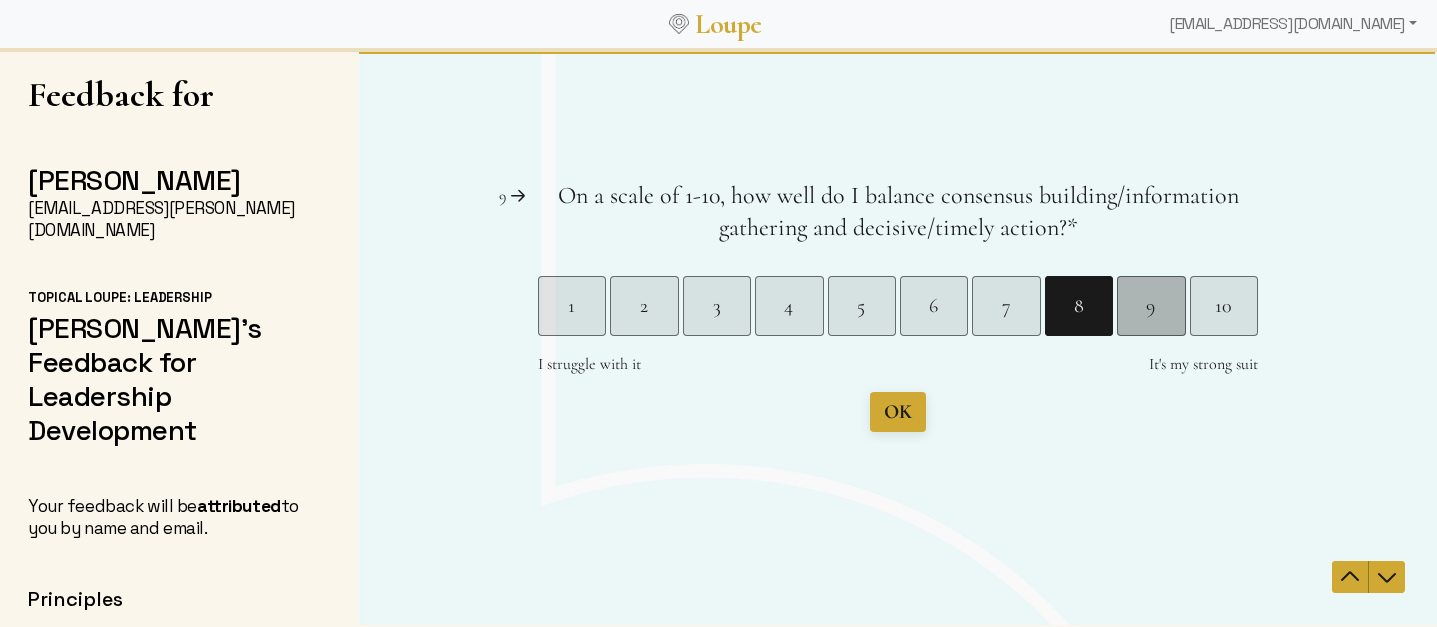 click on "9" at bounding box center (1151, 306) 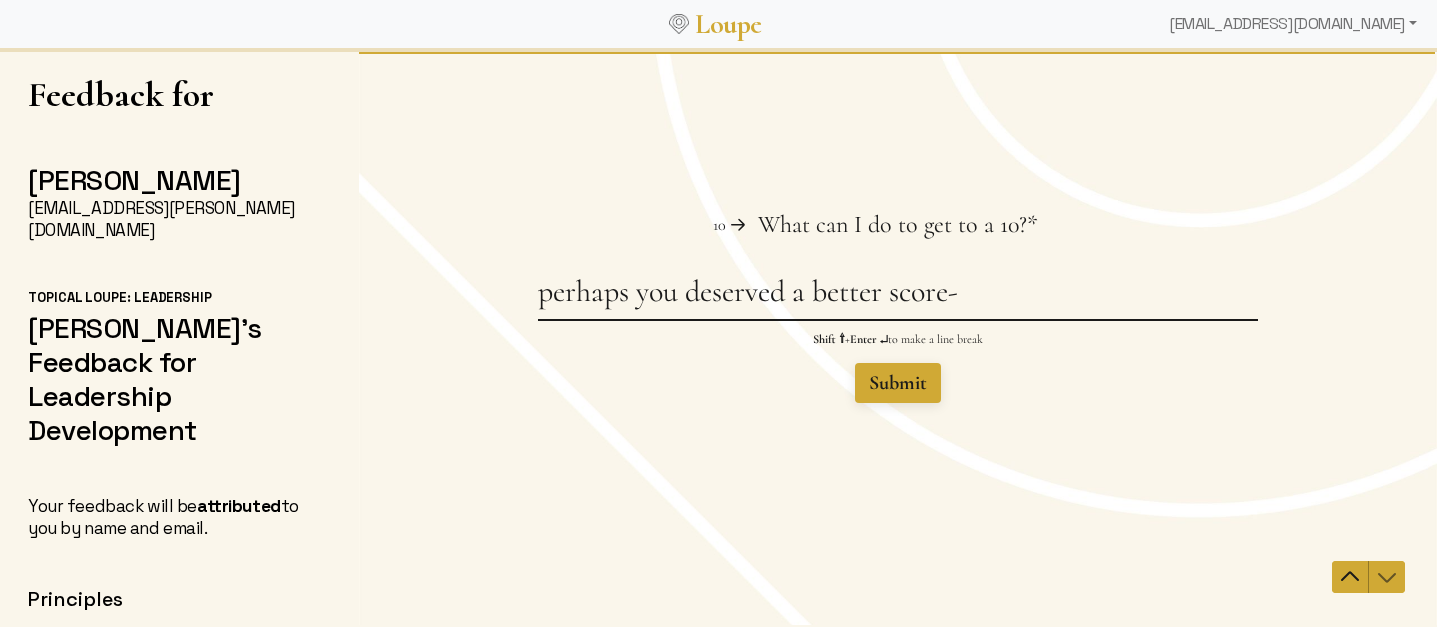 drag, startPoint x: 1031, startPoint y: 286, endPoint x: 1038, endPoint y: 246, distance: 40.60788 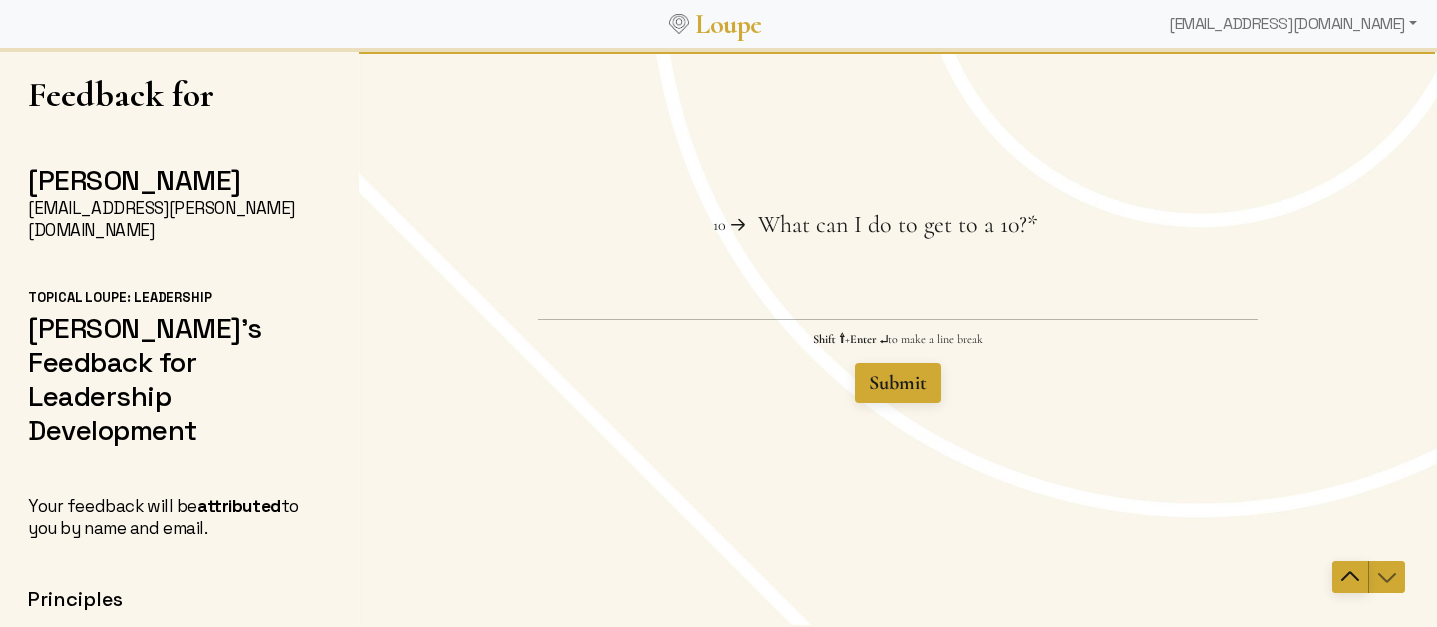 click 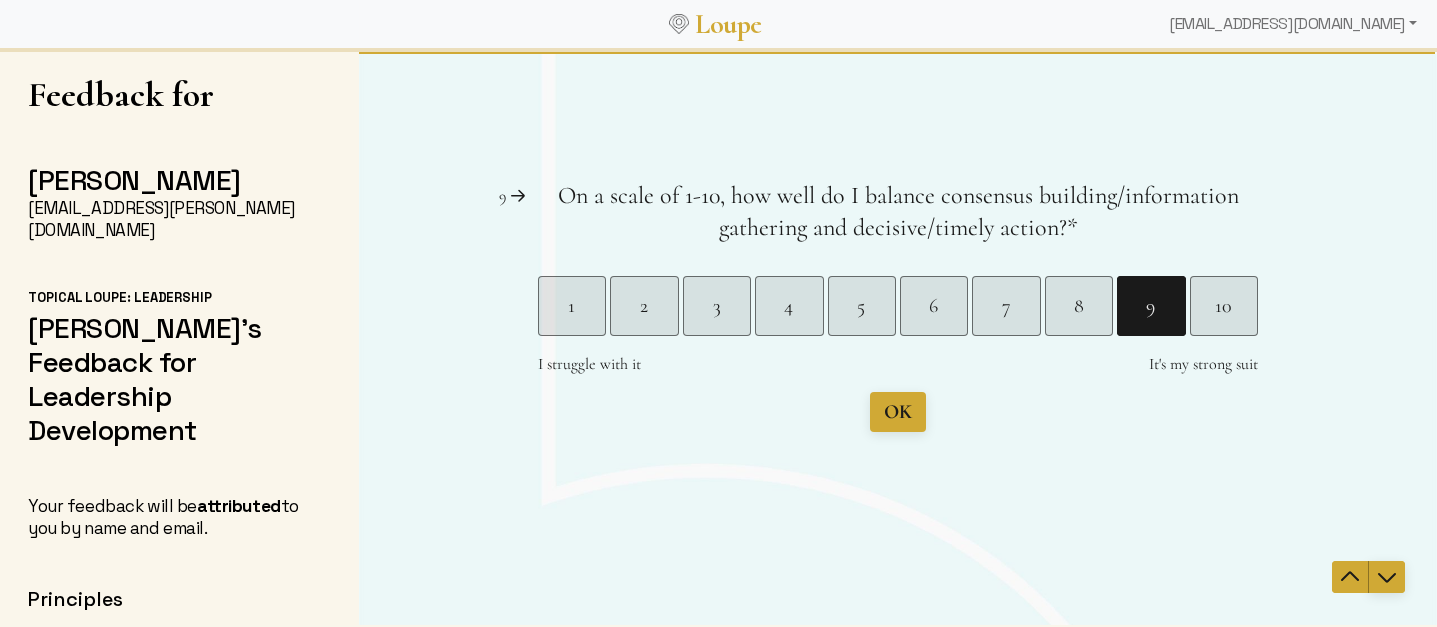 click 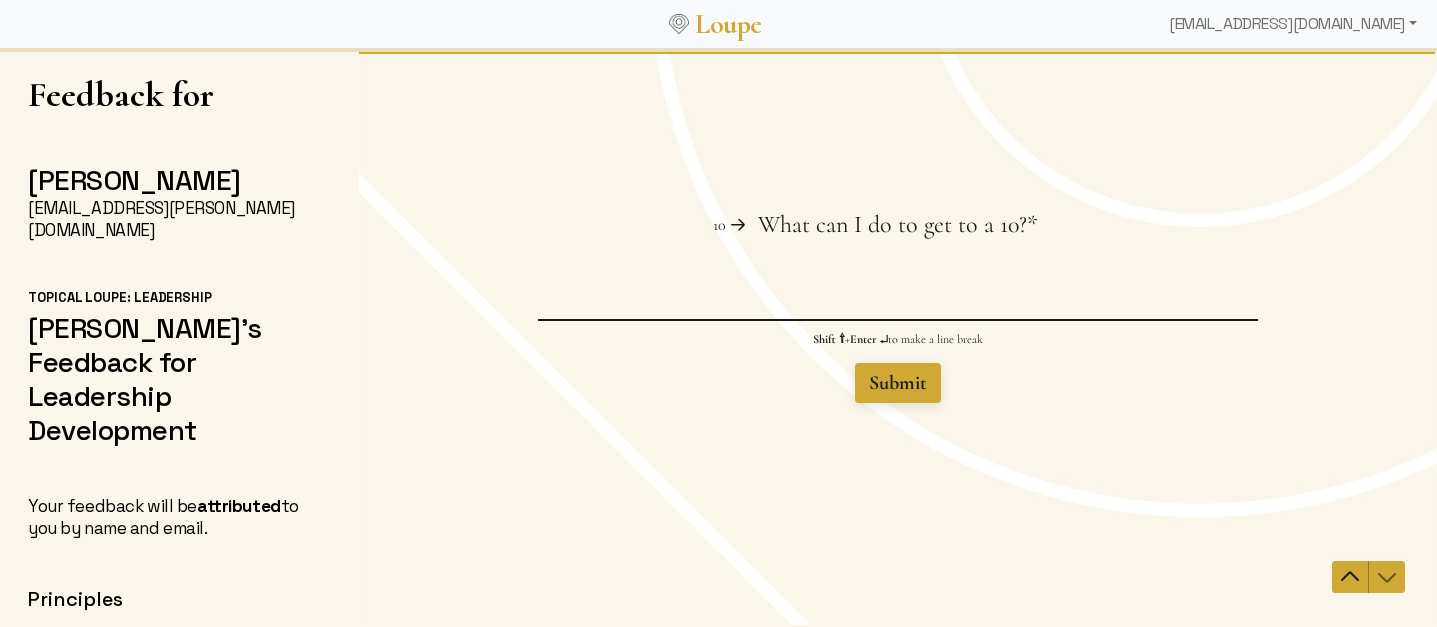 click on "What can I do to get to a 10?  This question is required." at bounding box center (898, 296) 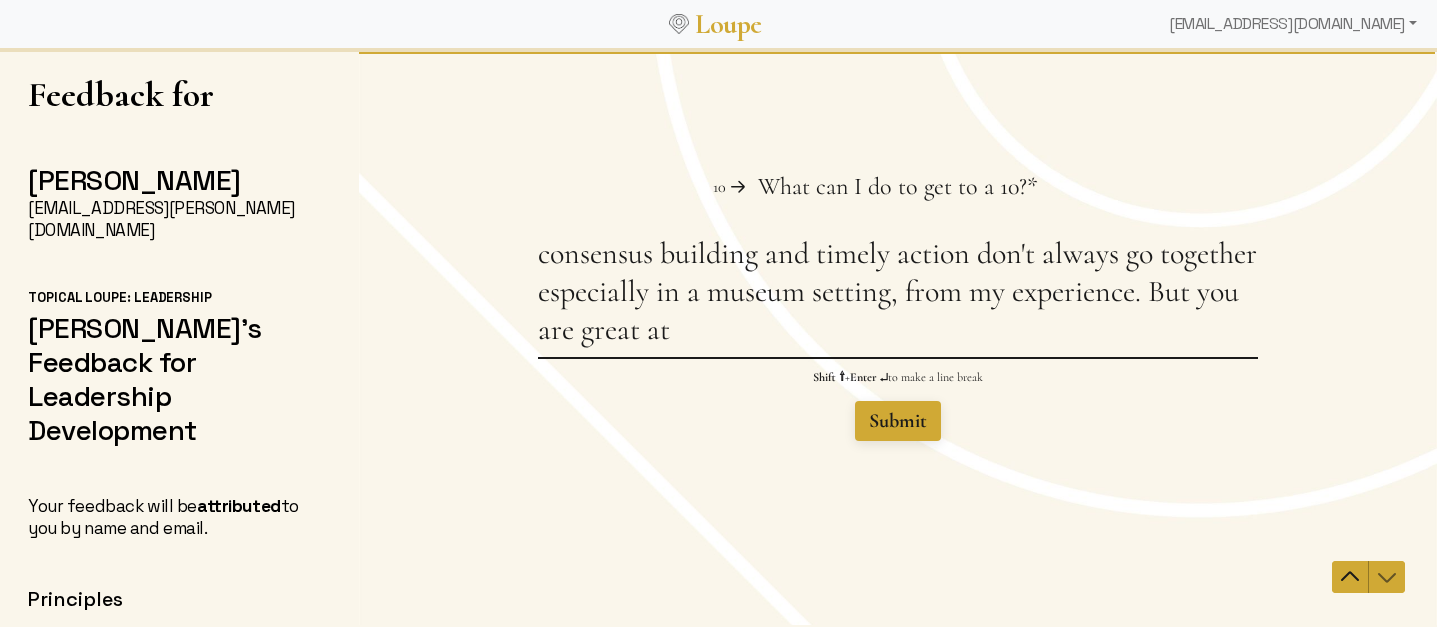 drag, startPoint x: 552, startPoint y: 260, endPoint x: 499, endPoint y: 266, distance: 53.338543 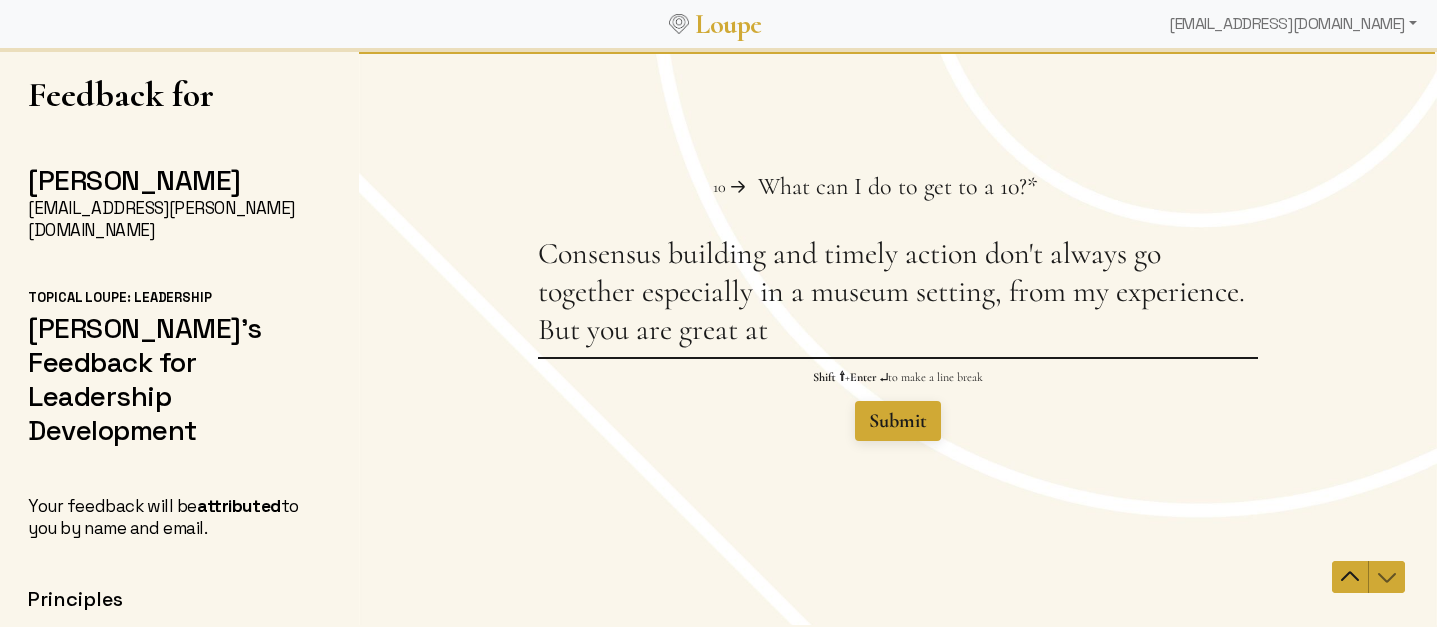 click on "Consensus building and timely action don't always go together especially in a museum setting, from my experience. But you are great at" at bounding box center (898, 296) 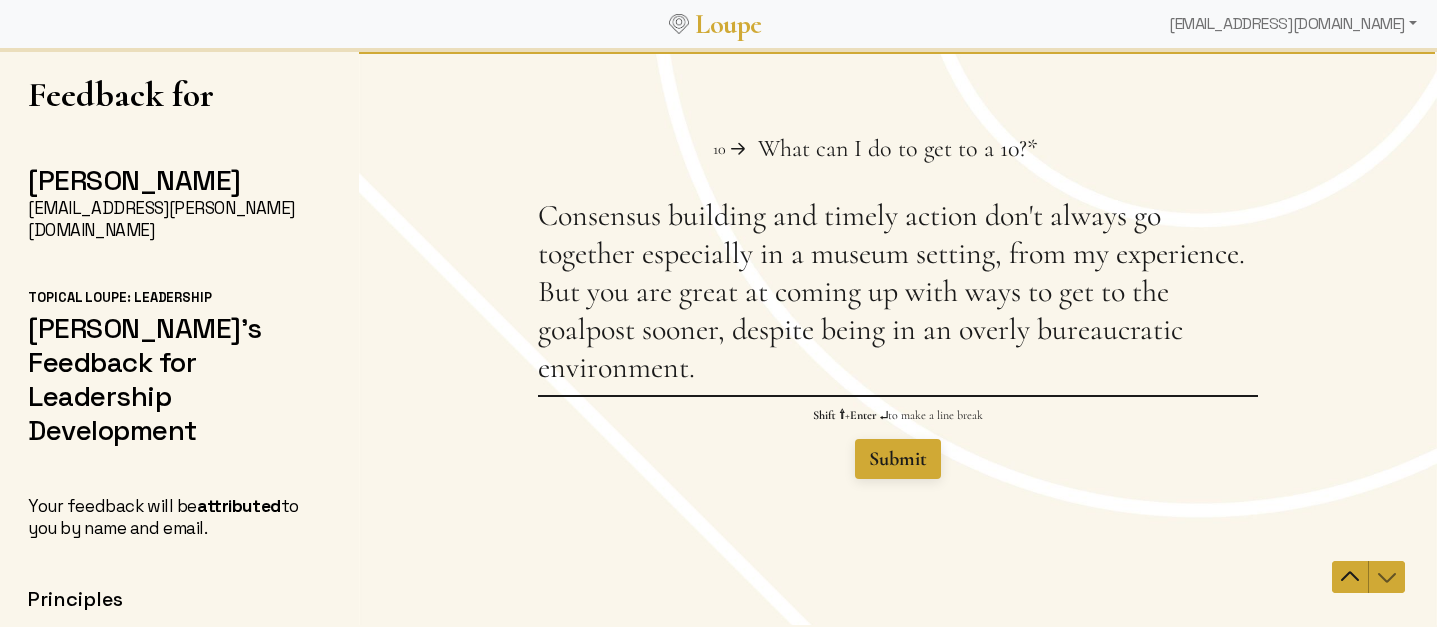 type on "Consensus building and timely action don't always go together especially in a museum setting, from my experience. But you are great at coming up with ways to get to the goalpost sooner, despite being in an overly bureaucratic environment." 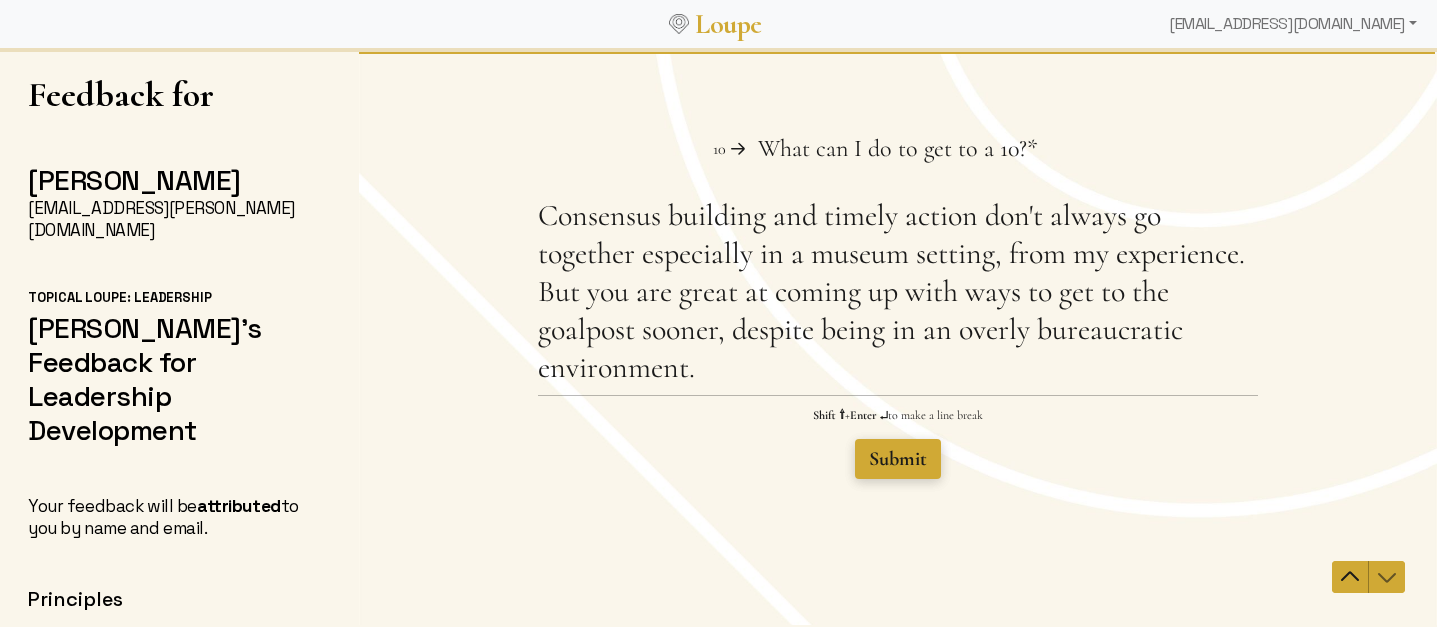 click on "Submit" at bounding box center [898, 459] 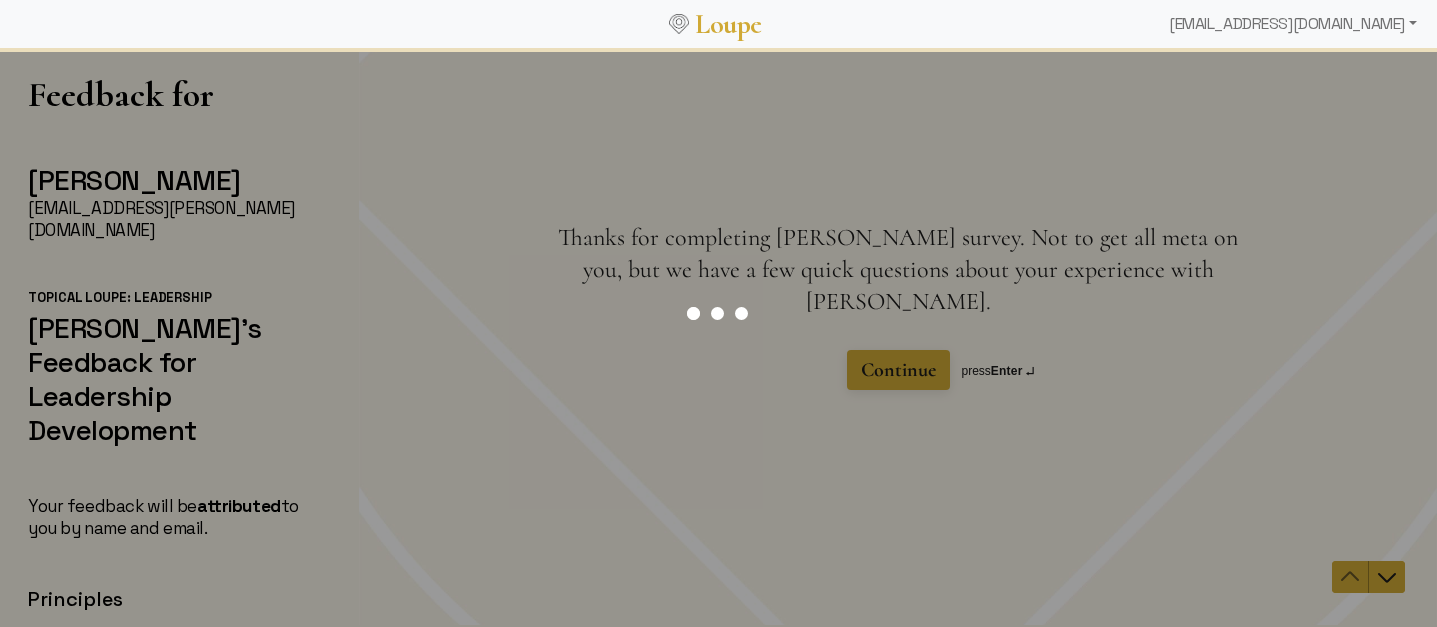 scroll, scrollTop: 0, scrollLeft: 0, axis: both 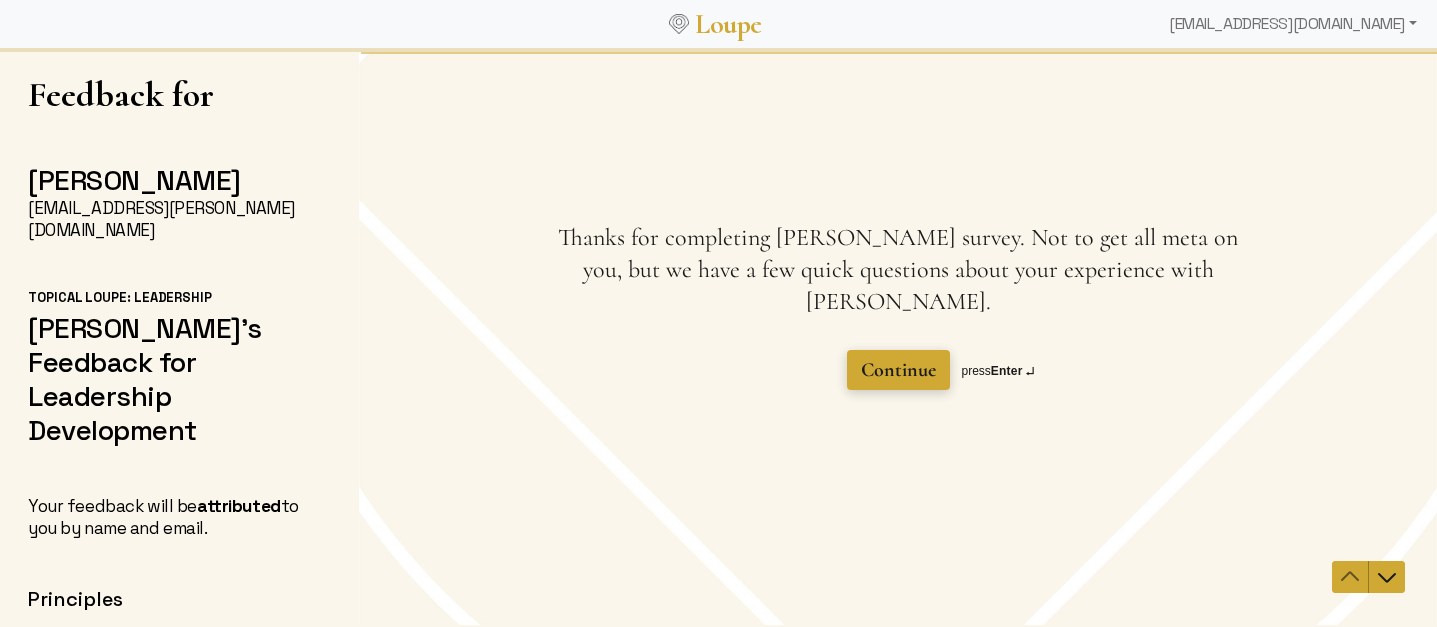 click on "Continue" at bounding box center (898, 370) 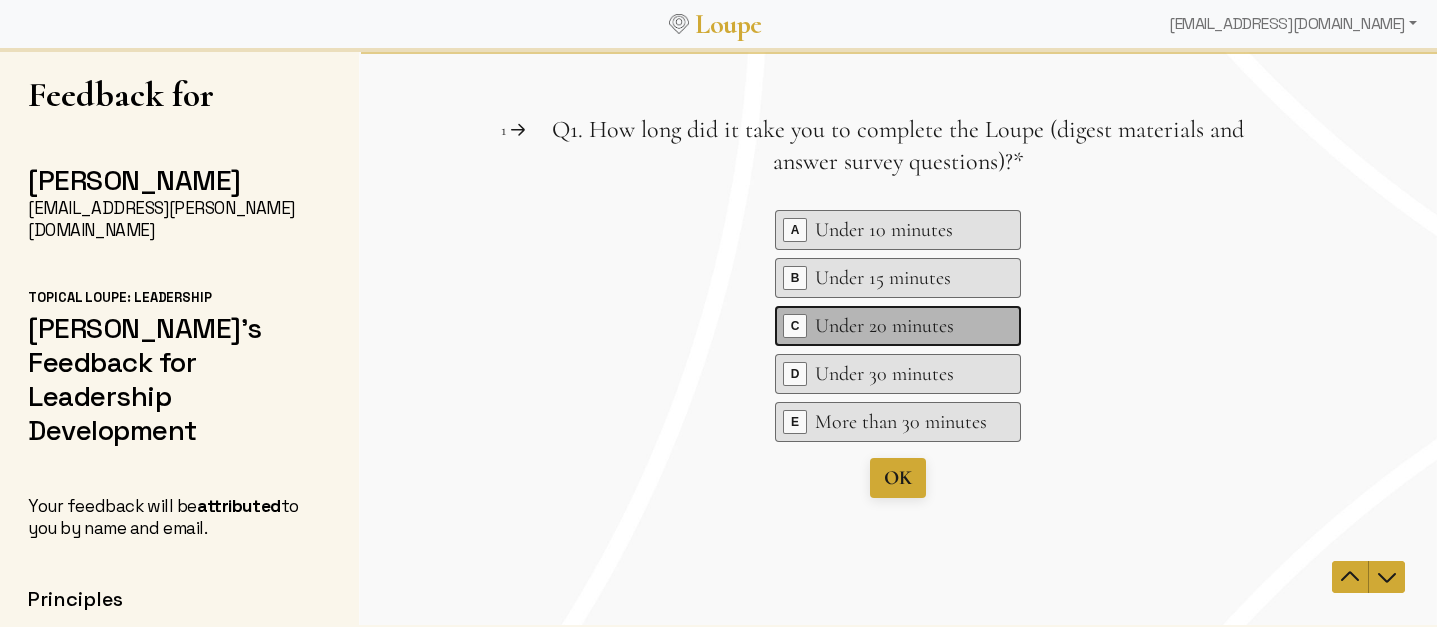 click on "Under 20 minutes" at bounding box center [901, 326] 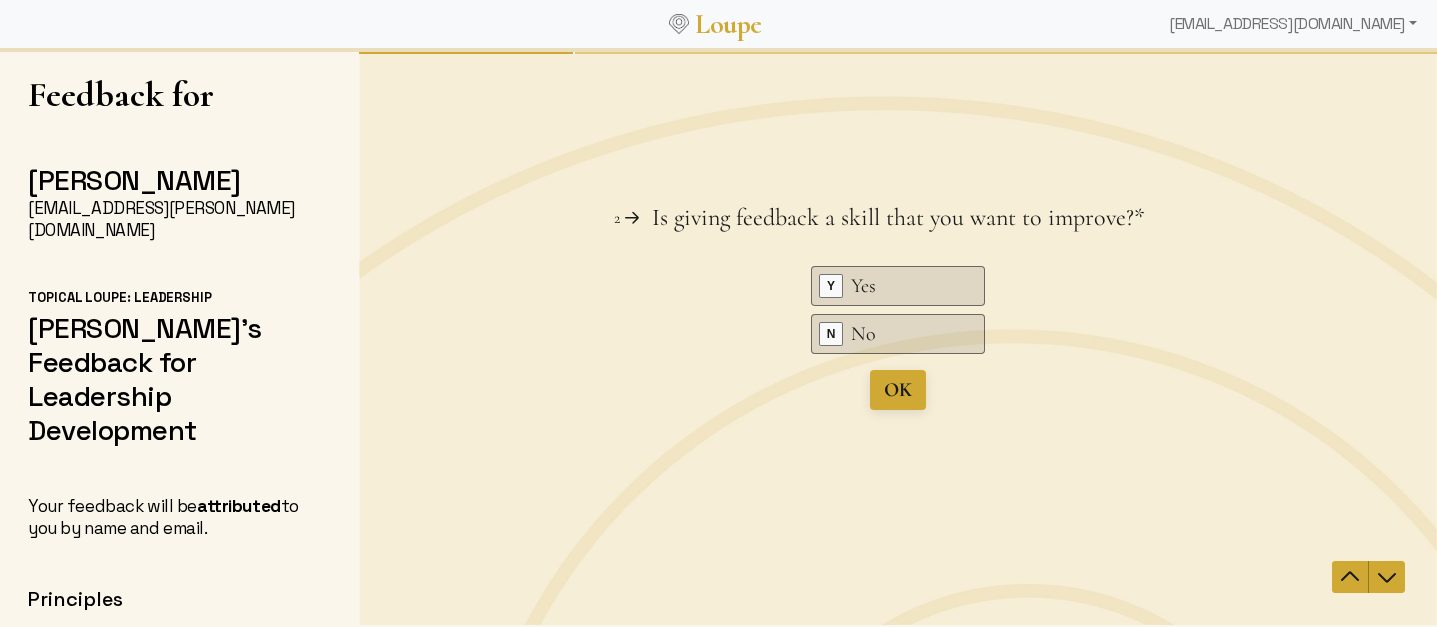 click on "Question 1 1 Q1. How long did it take you to complete the Loupe (digest materials and answer survey questions)? This question is required. * Key A Under 10 minutes Key B Under 15 minutes Key C Under 20 minutes Key D Under 30 minutes Key E More than 30 minutes OK press  Enter ↵ Question 2 2 Is giving feedback a skill that you want to improve? This question is required. * Key Y Yes Key N No OK press  Enter ↵ Question 3 3 Now that you've given someone else feedback, would you want to use Loupe for yourself? This question is required. * Key Y Yes Key N No OK press  Enter ↵" at bounding box center [898, 337] 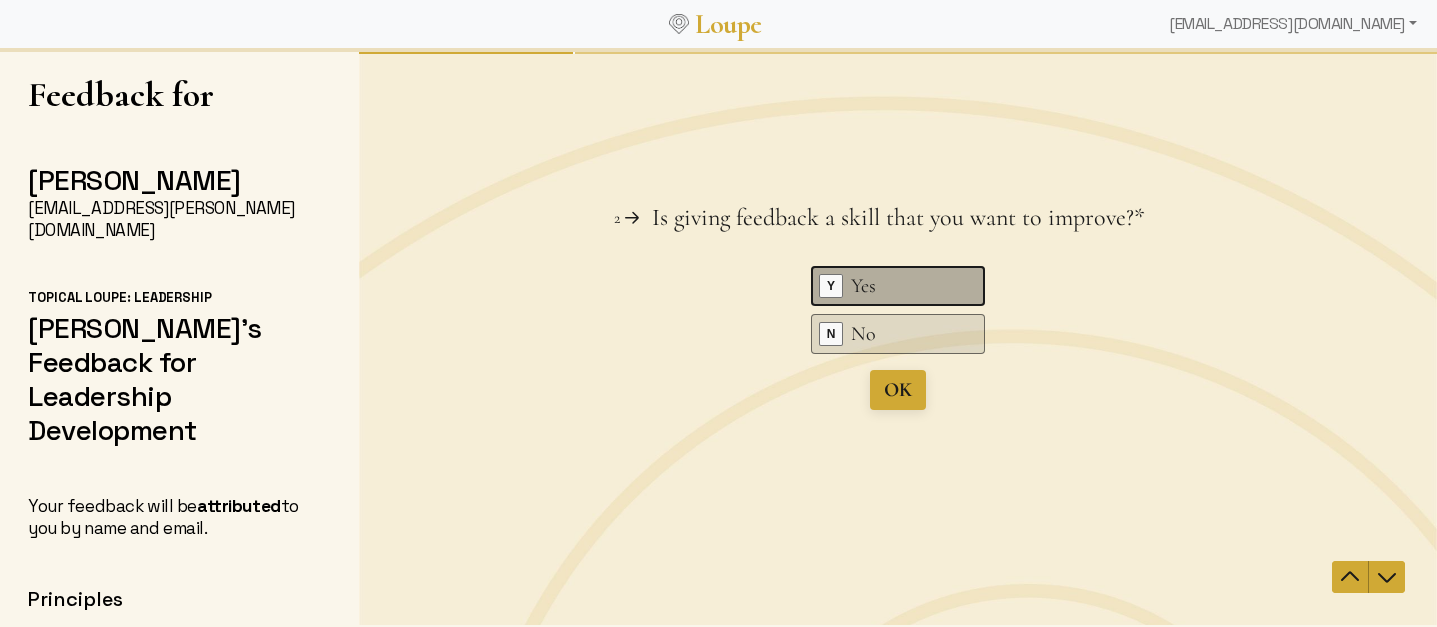 click on "Yes" at bounding box center (901, 286) 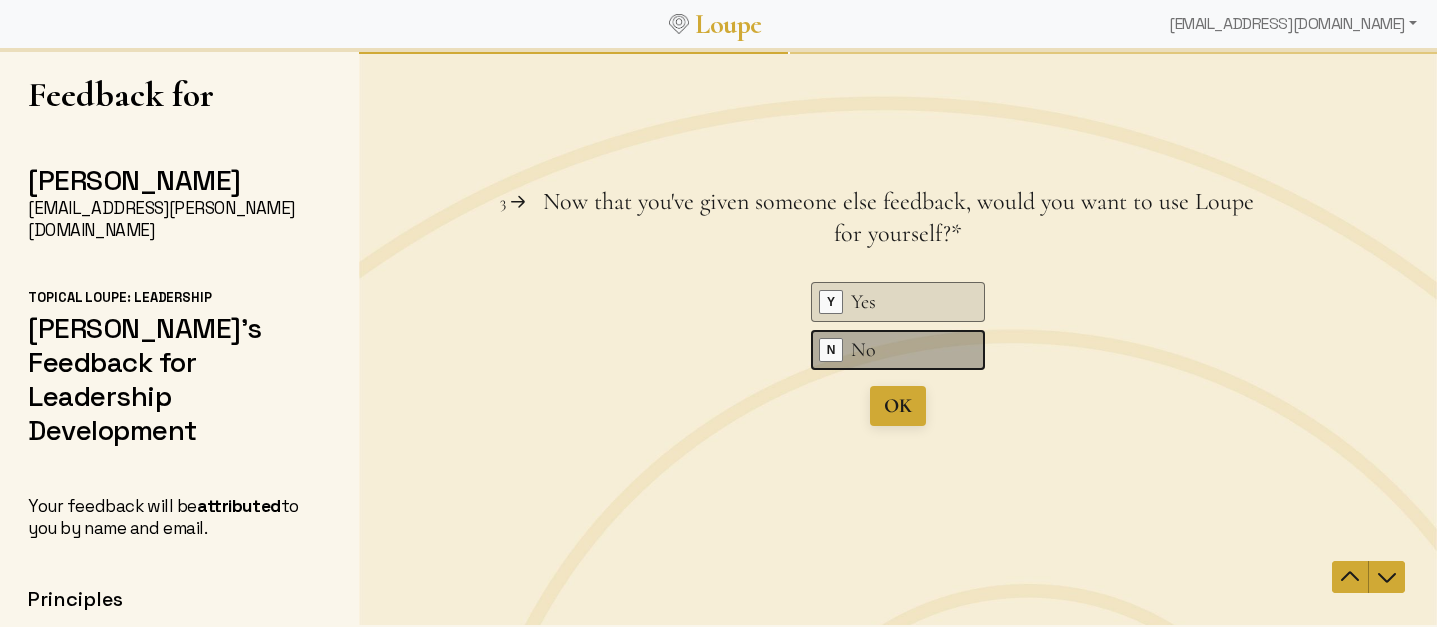 click on "No" at bounding box center [901, 350] 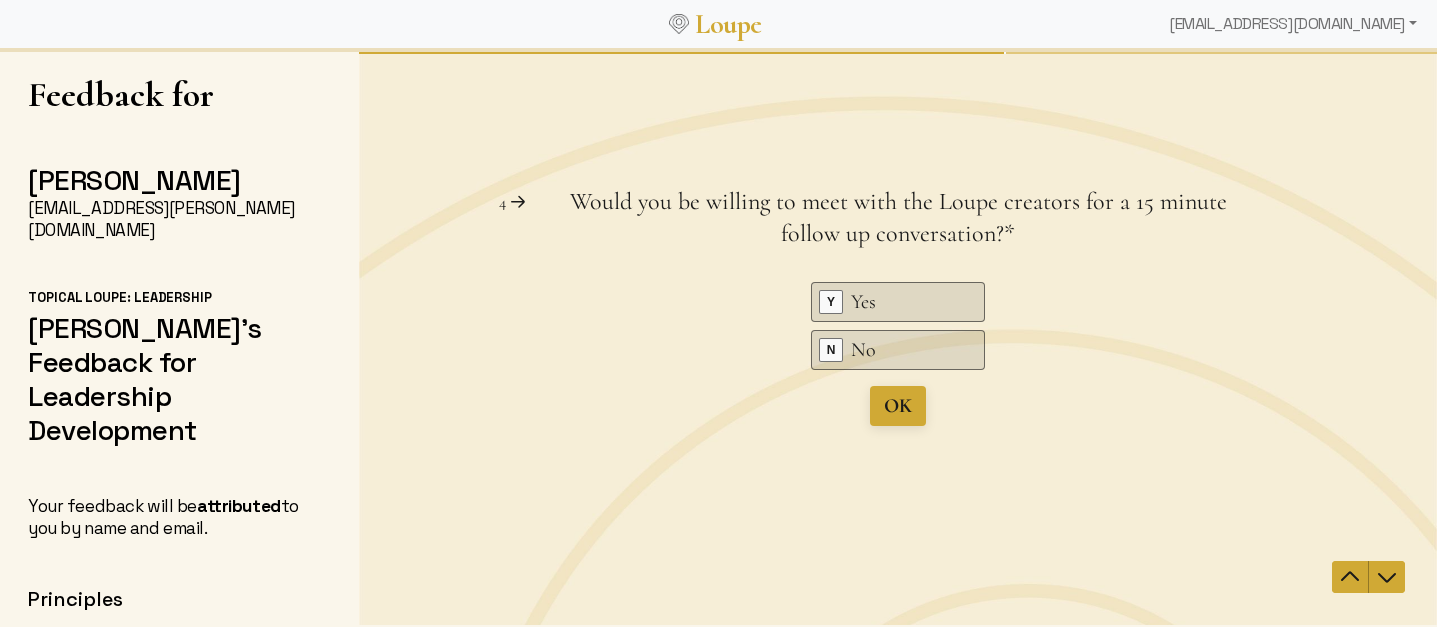 click on "Question 4 4 Would you be willing to meet with the Loupe creators for a 15 minute follow up conversation?  This question is required. * Key Y Yes Key N No OK press  Enter ↵" at bounding box center [898, 306] 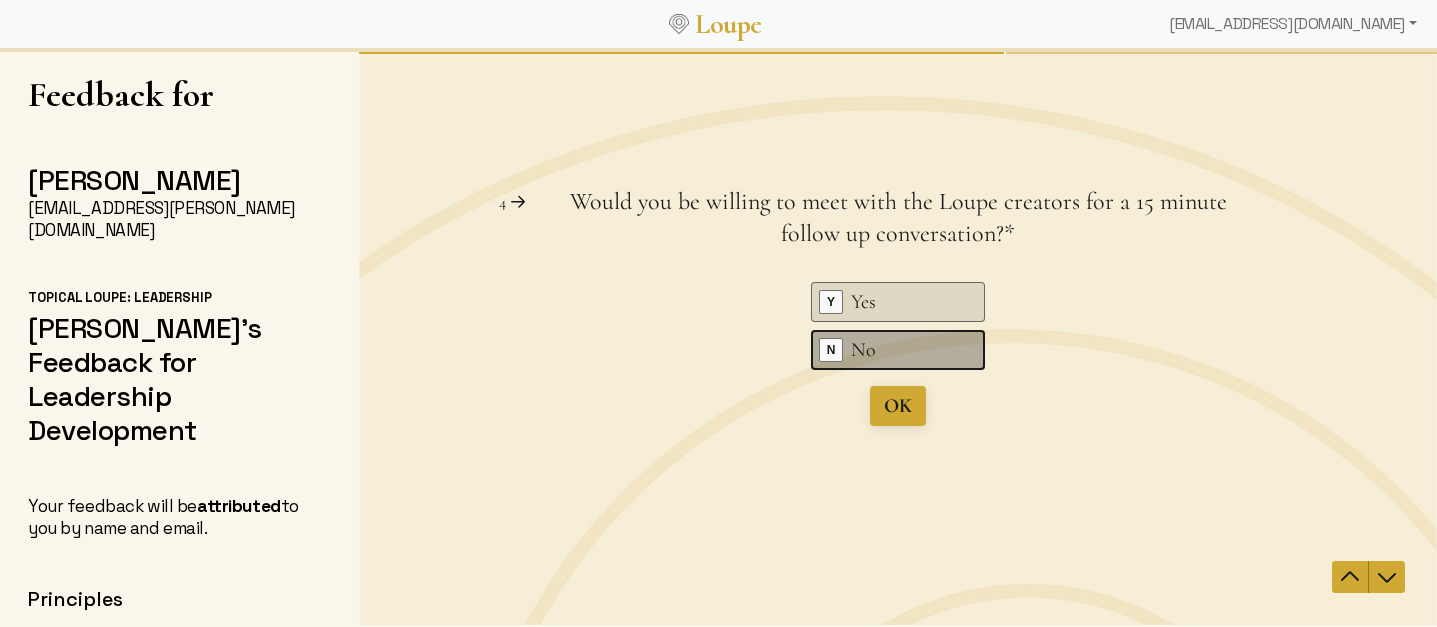 click on "No" at bounding box center [901, 350] 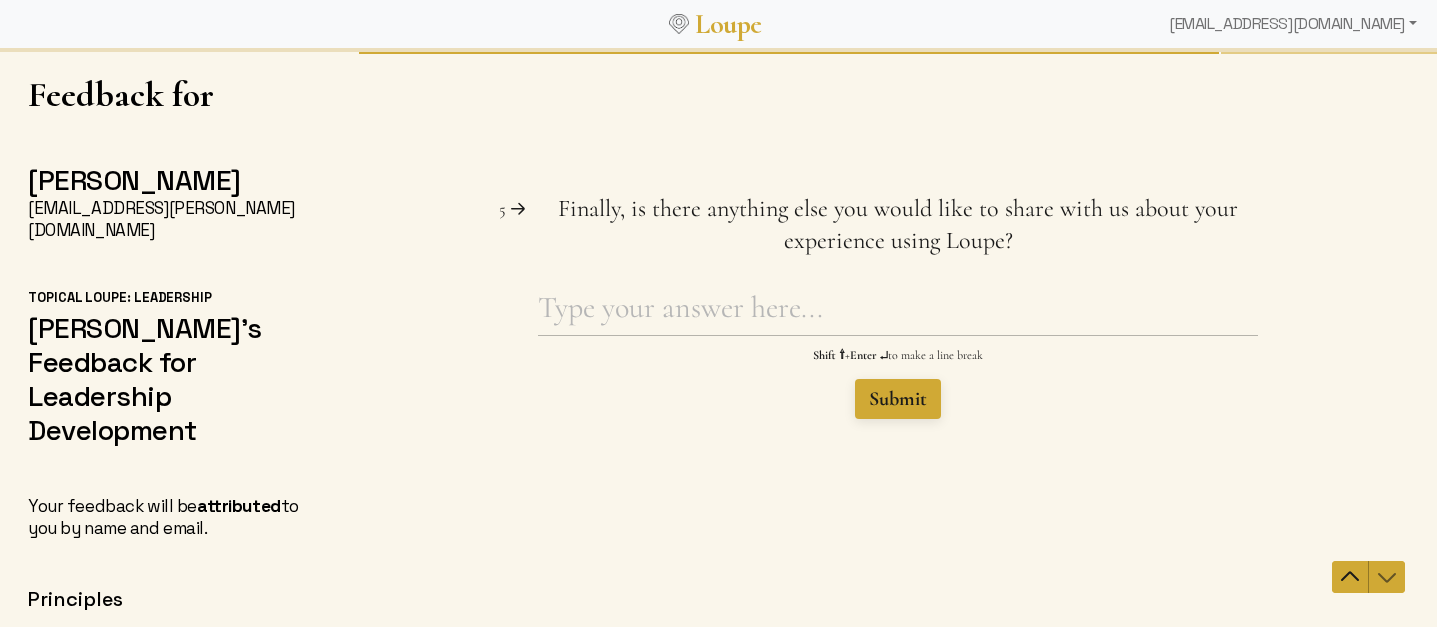 click on "Question 4 4 Would you be willing to meet with the Loupe creators for a 15 minute follow up conversation?  This question is required. * Key Y Yes Key N No OK press  Enter ↵ Question 5 5 Finally, is there anything else you would like to share with us about your experience using Loupe?  Shift ⇧  +  Enter ↵  to make a line break Submit" at bounding box center [898, 337] 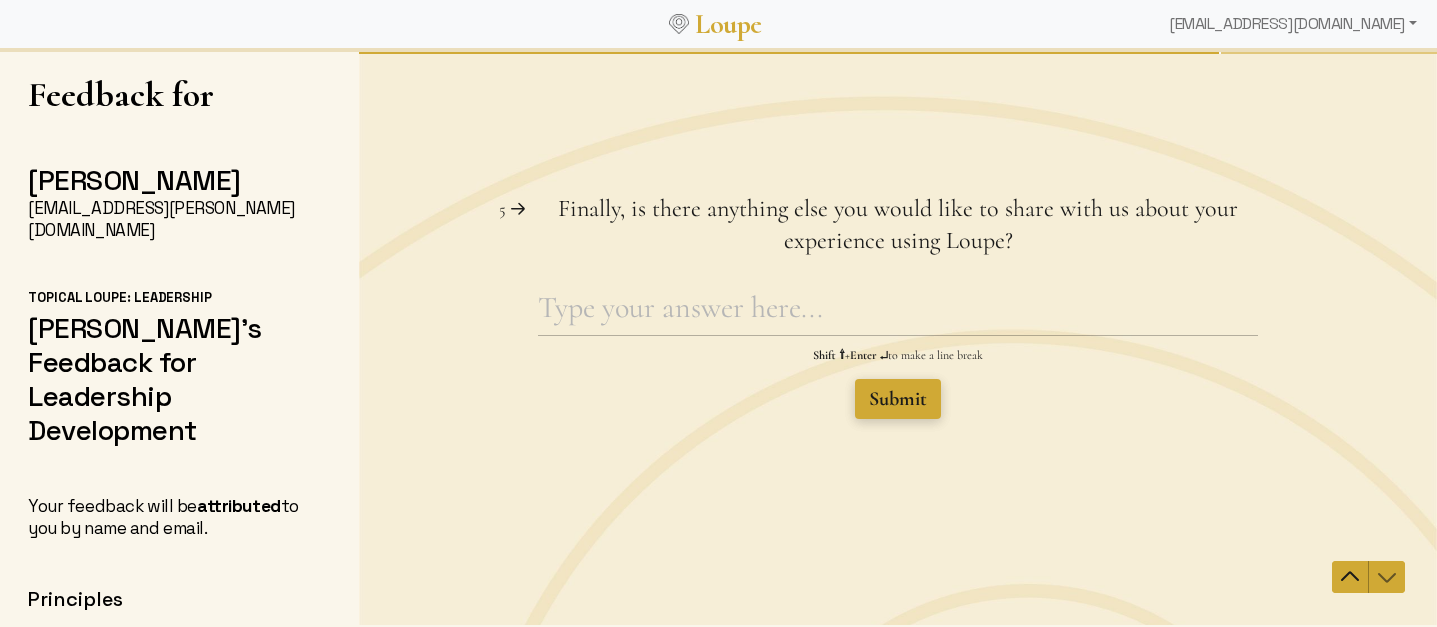 click on "Submit" at bounding box center [898, 399] 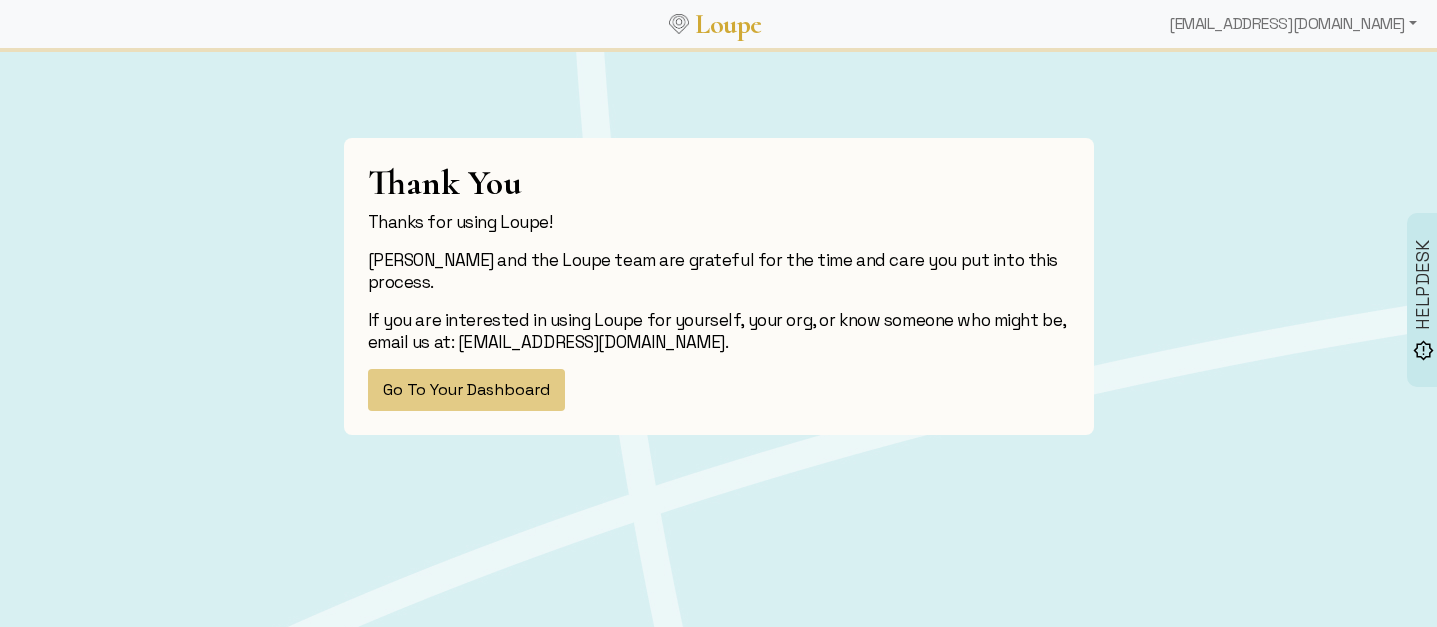 click on "Thank You Thanks for using Loupe! [PERSON_NAME] and the Loupe team are grateful for the time and care you put into this process.  If you are interested in using Loupe for yourself, your org, or know someone who might be, email us at: [EMAIL_ADDRESS][DOMAIN_NAME].  Go To Your Dashboard" 